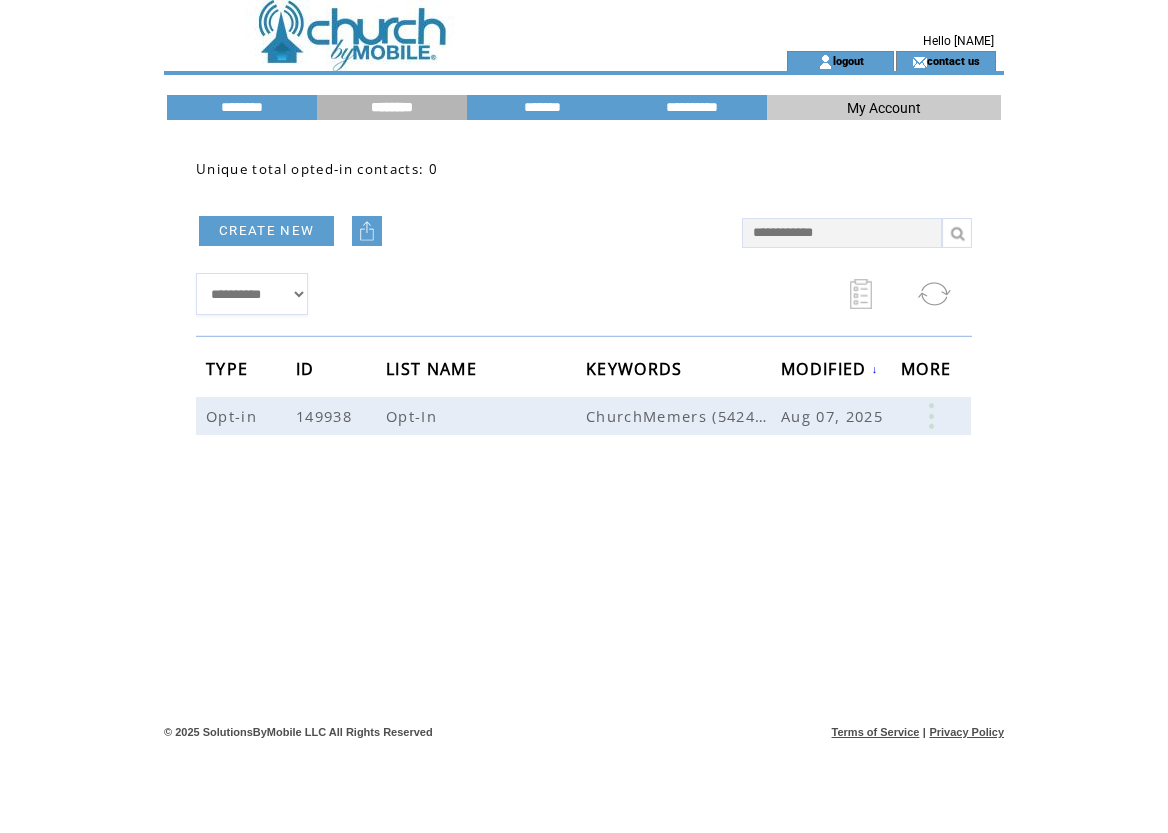 scroll, scrollTop: 0, scrollLeft: 0, axis: both 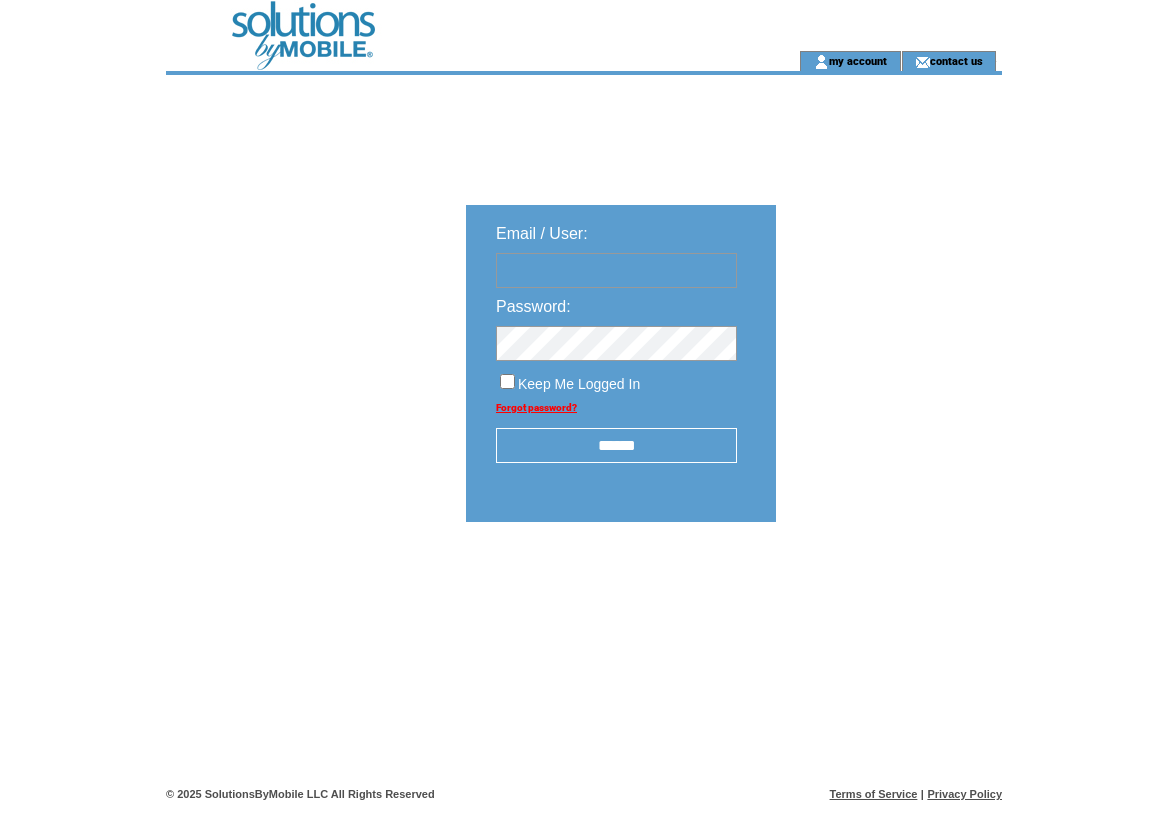 type on "**********" 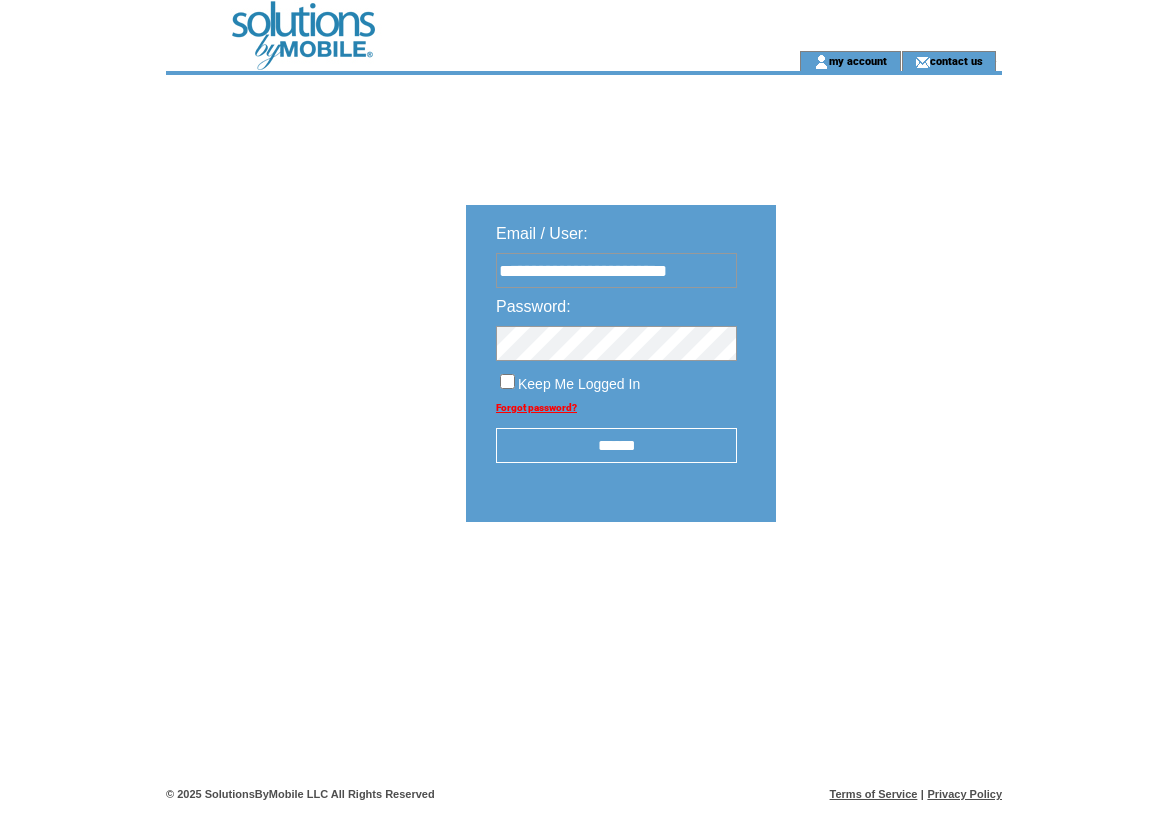 click on "******" at bounding box center (616, 445) 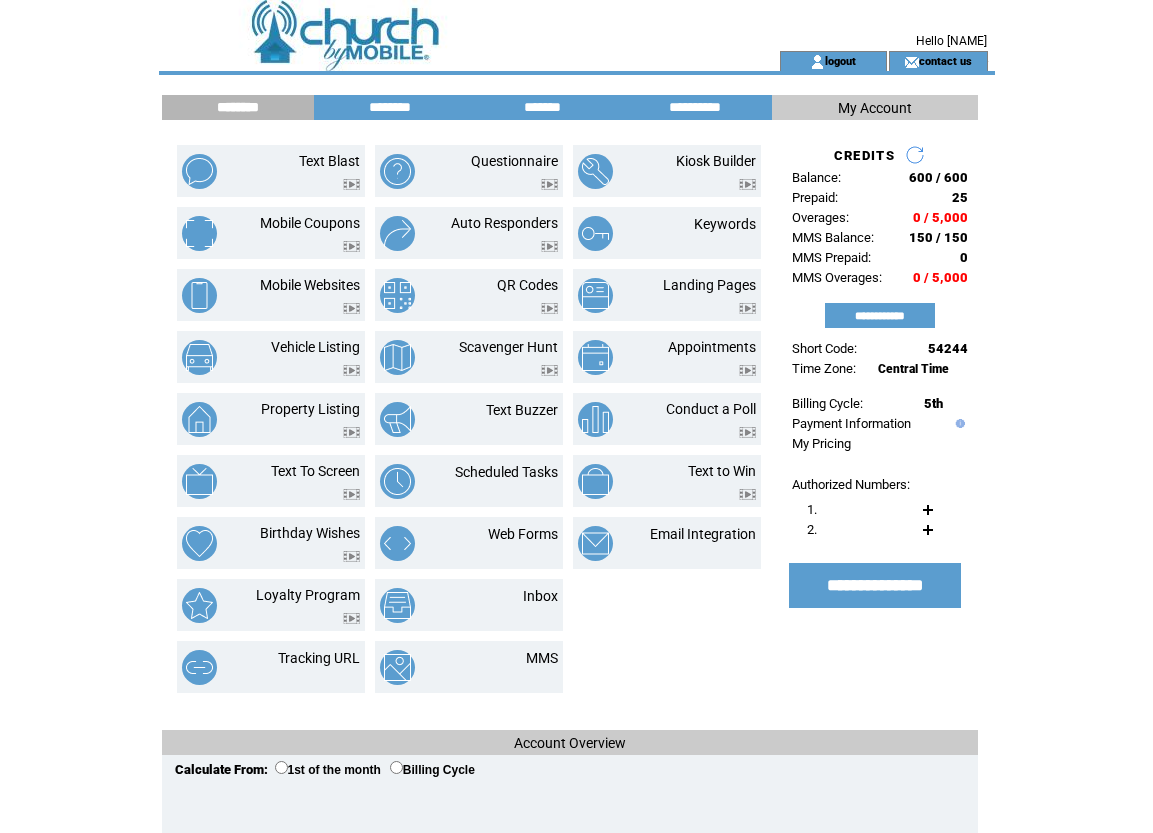 scroll, scrollTop: 0, scrollLeft: 0, axis: both 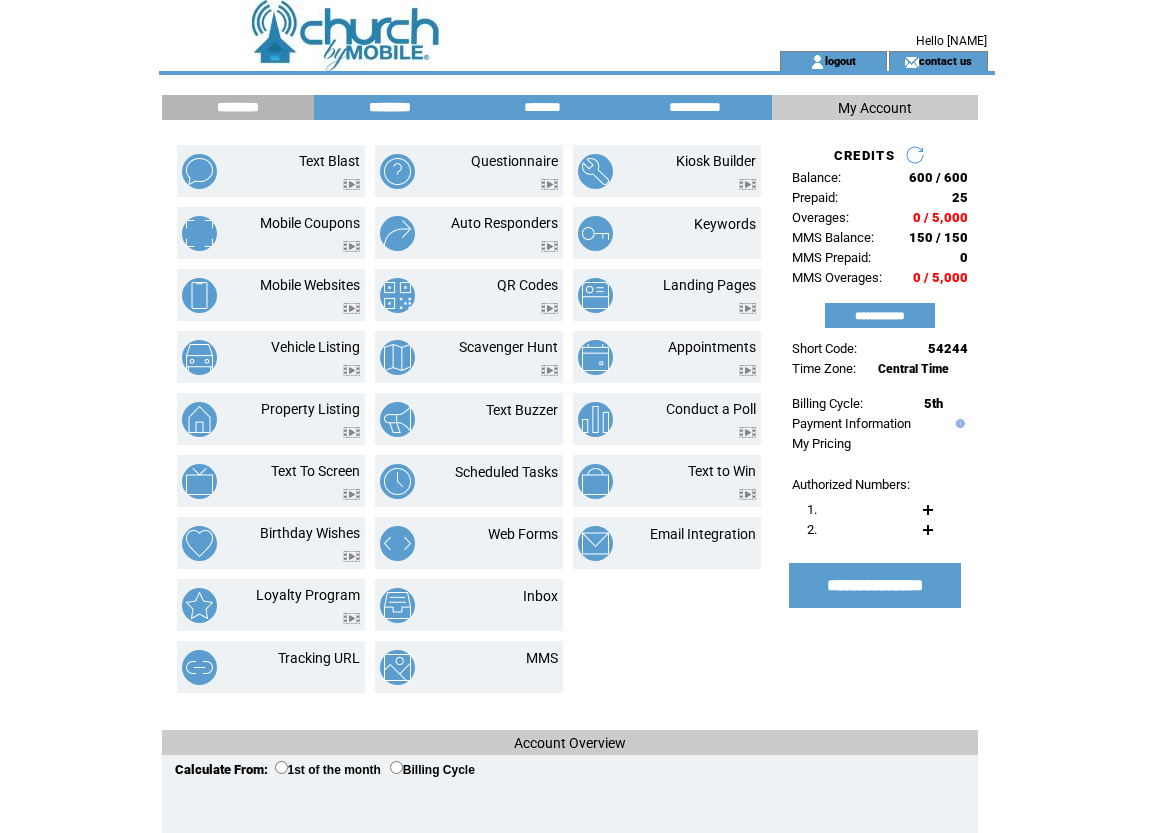 click on "********" at bounding box center (390, 107) 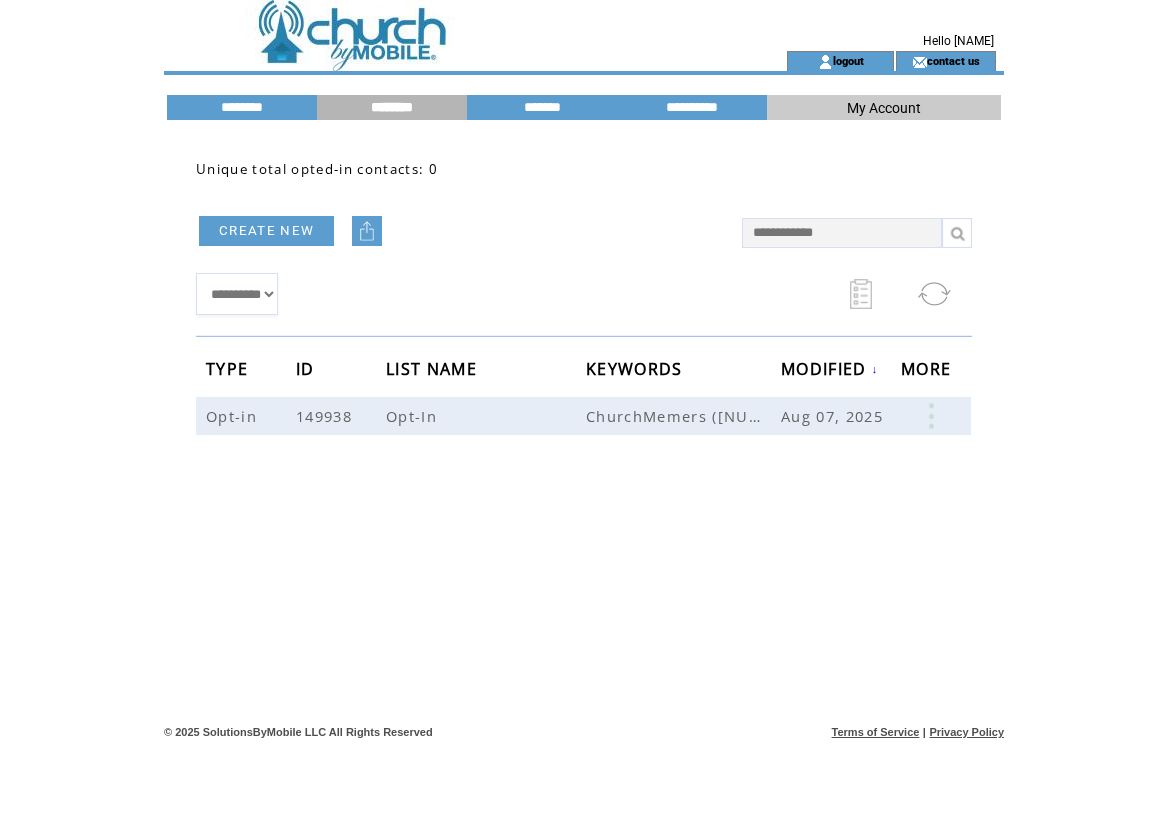 click on "**********" at bounding box center [584, 425] 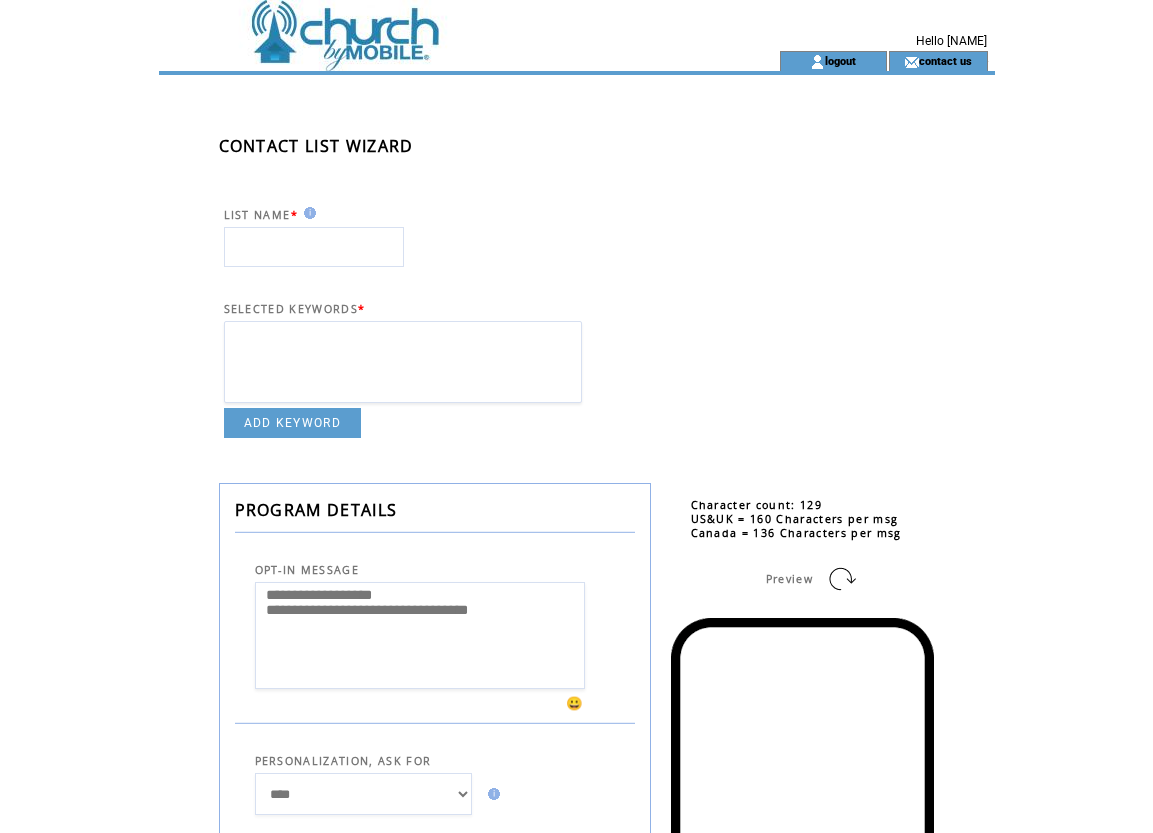 scroll, scrollTop: 0, scrollLeft: 0, axis: both 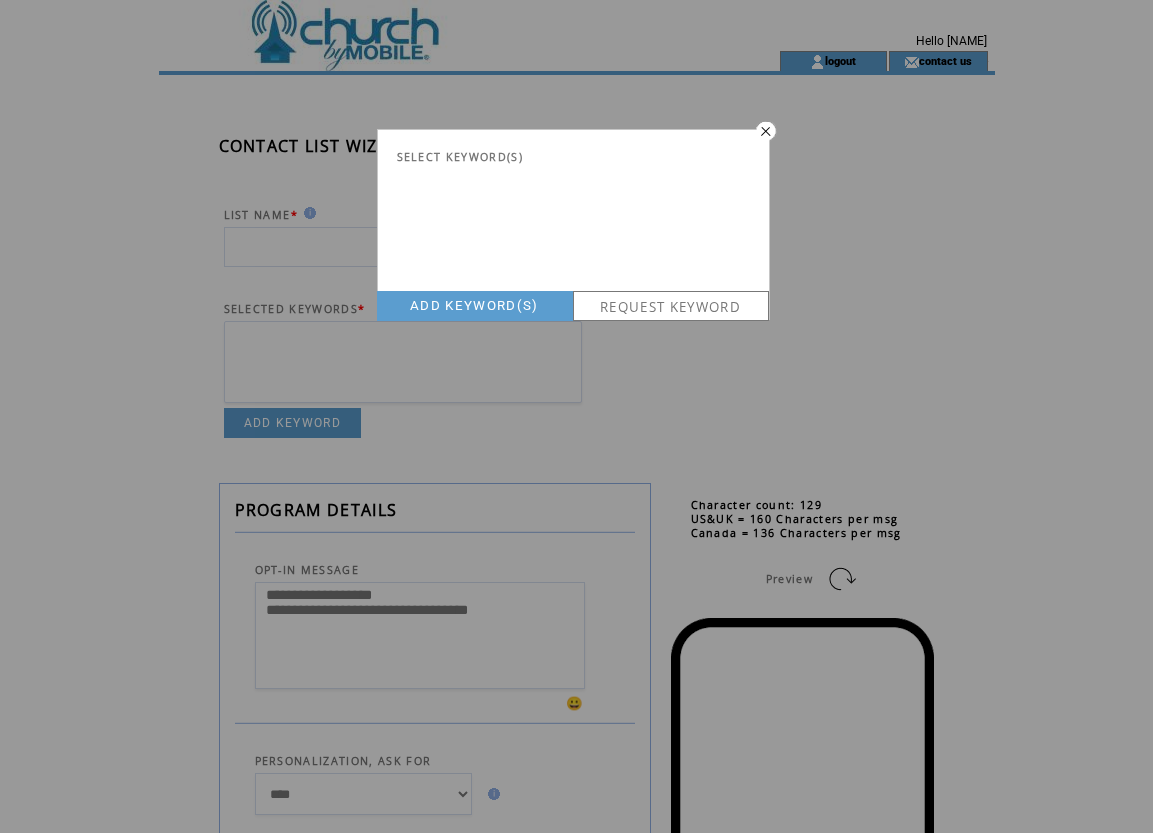 click on "REQUEST KEYWORD" at bounding box center (671, 306) 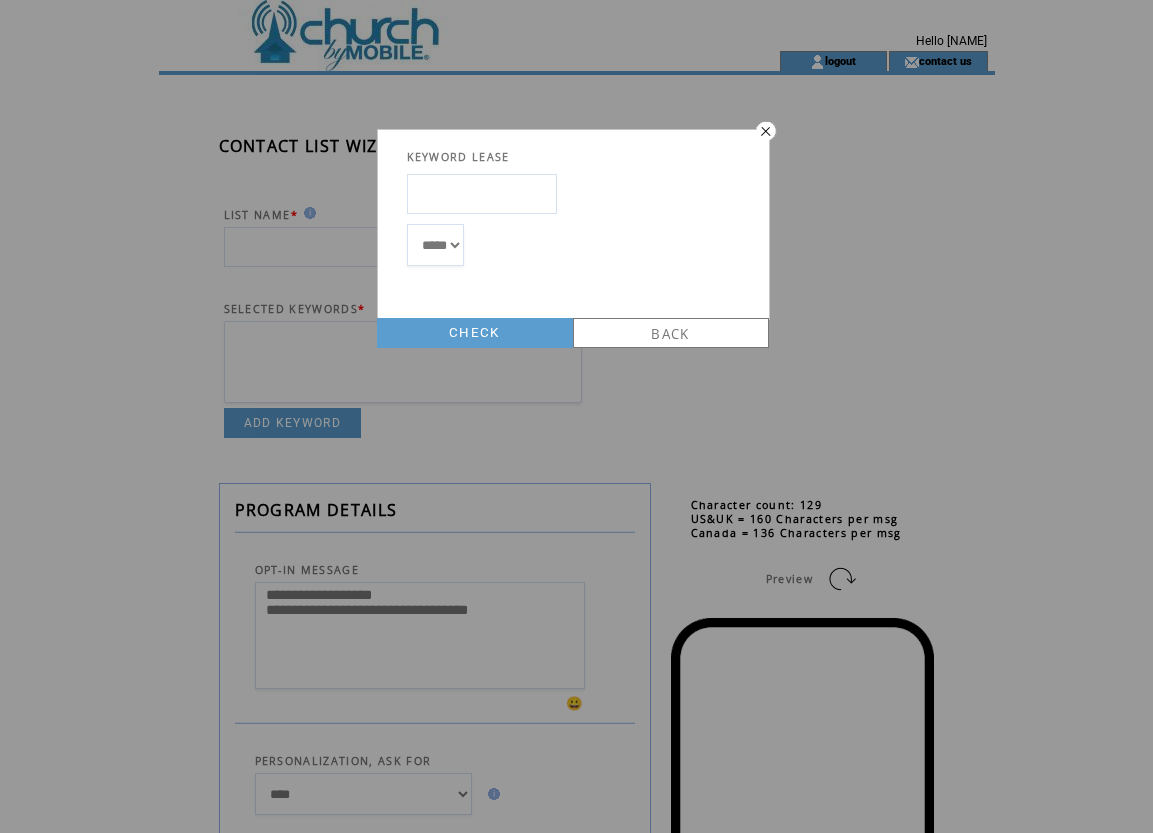 click at bounding box center (482, 194) 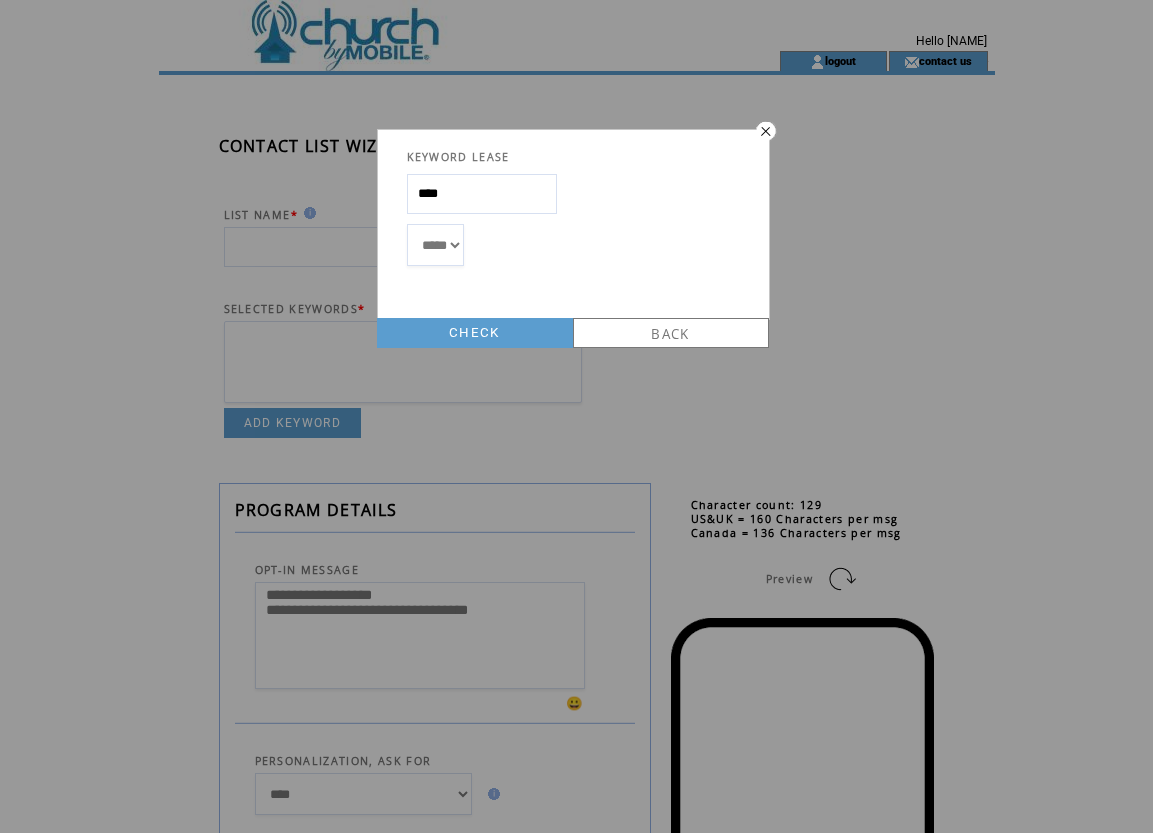 type on "****" 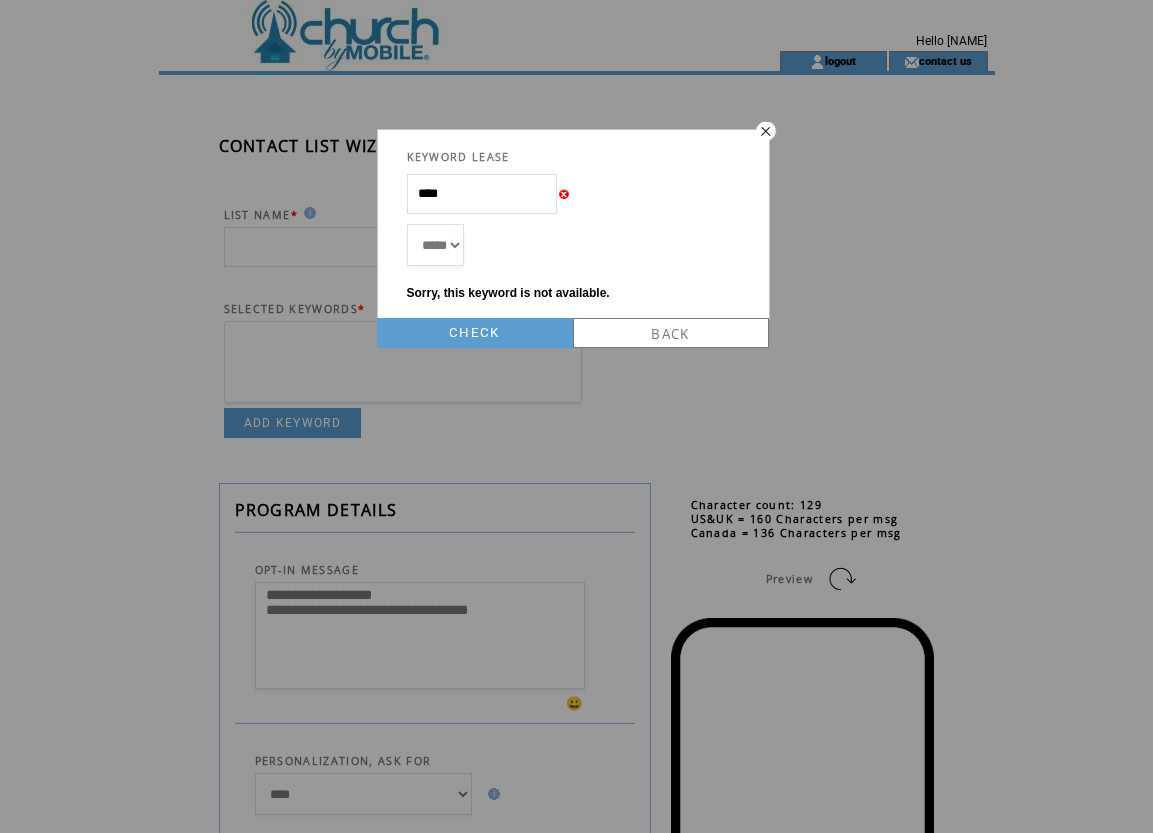 click on "****" at bounding box center [482, 194] 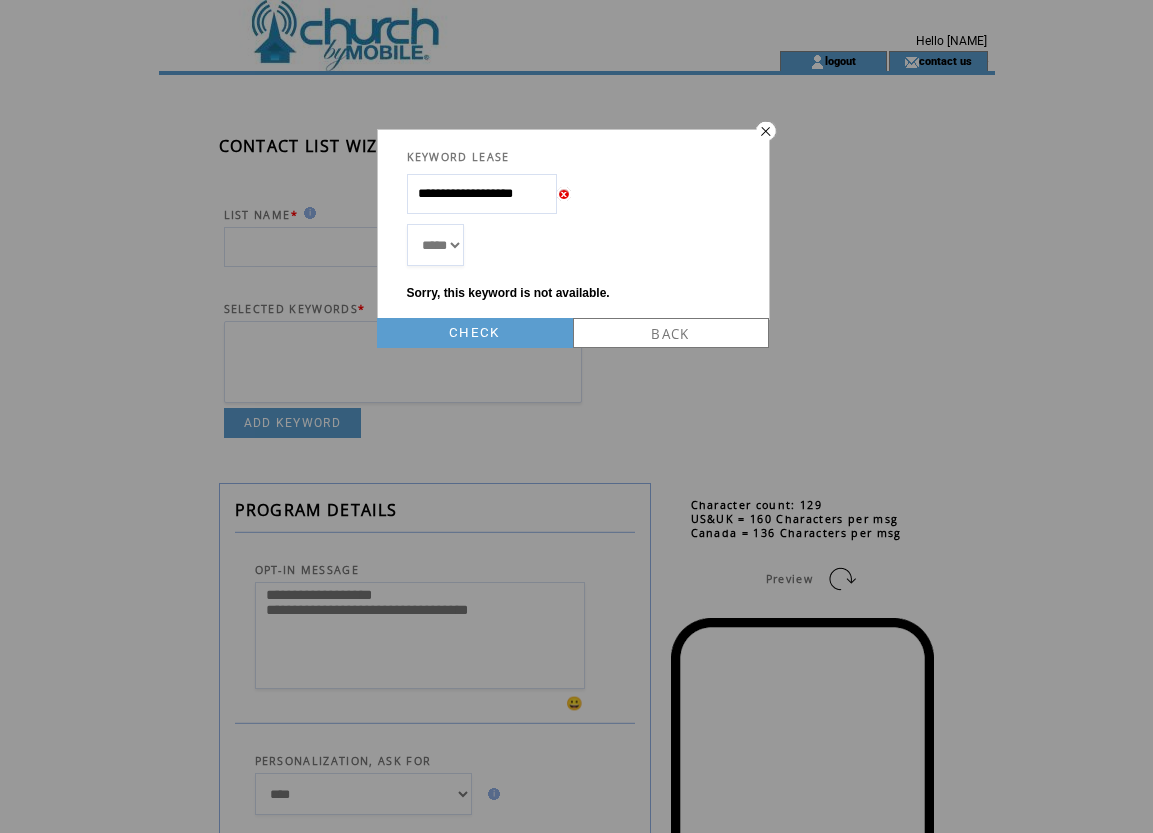 scroll, scrollTop: 0, scrollLeft: 2, axis: horizontal 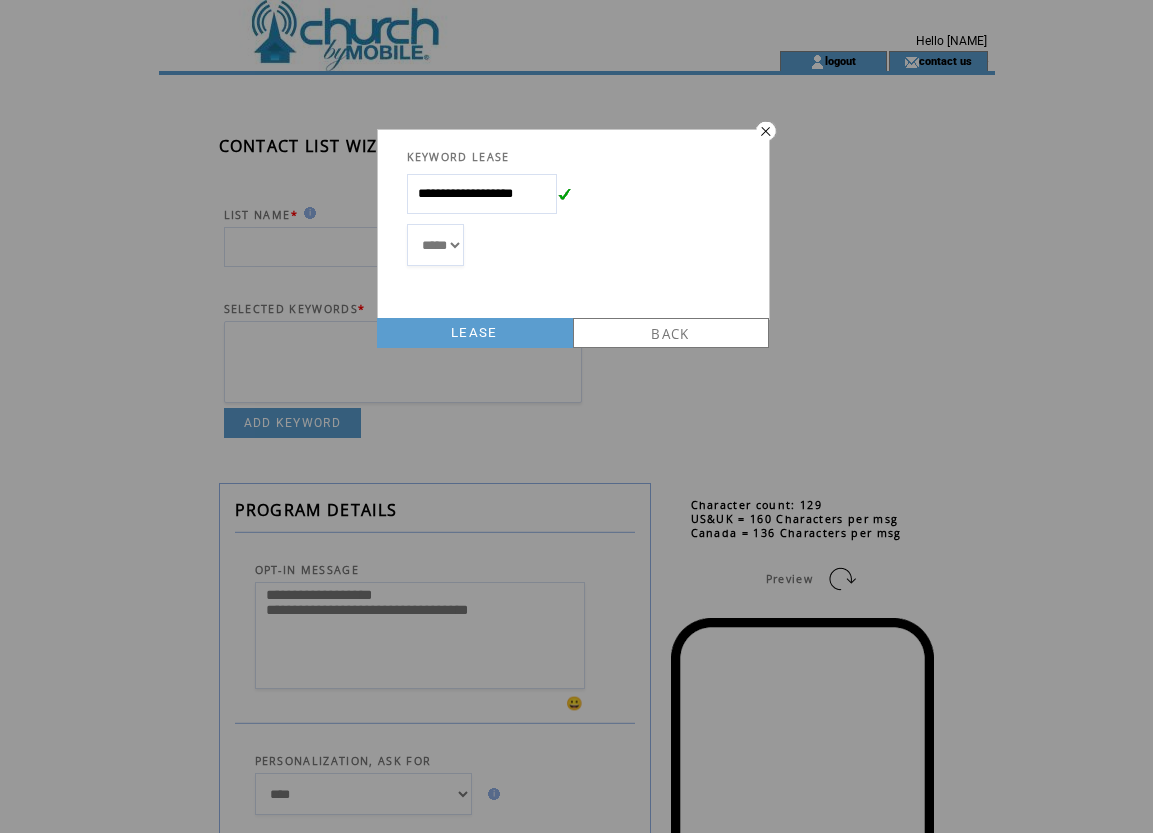 drag, startPoint x: 417, startPoint y: 192, endPoint x: 611, endPoint y: 198, distance: 194.09276 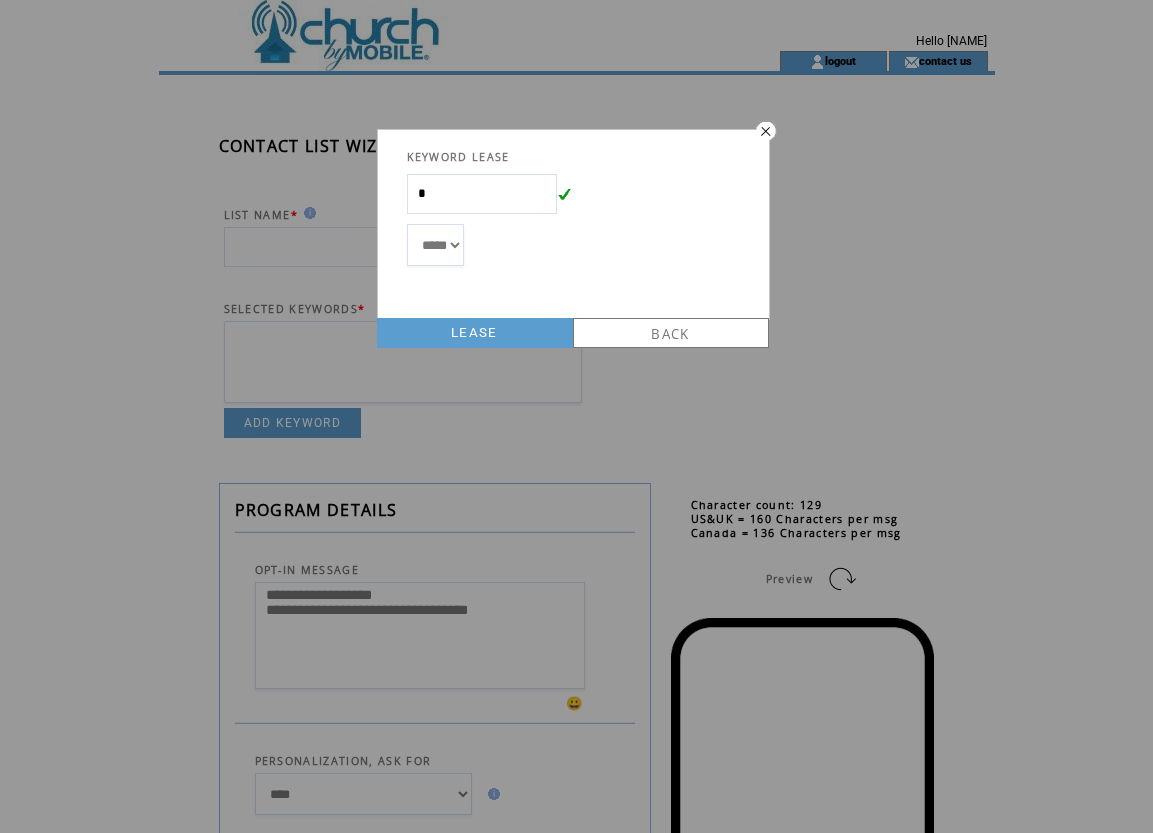 scroll, scrollTop: 0, scrollLeft: 0, axis: both 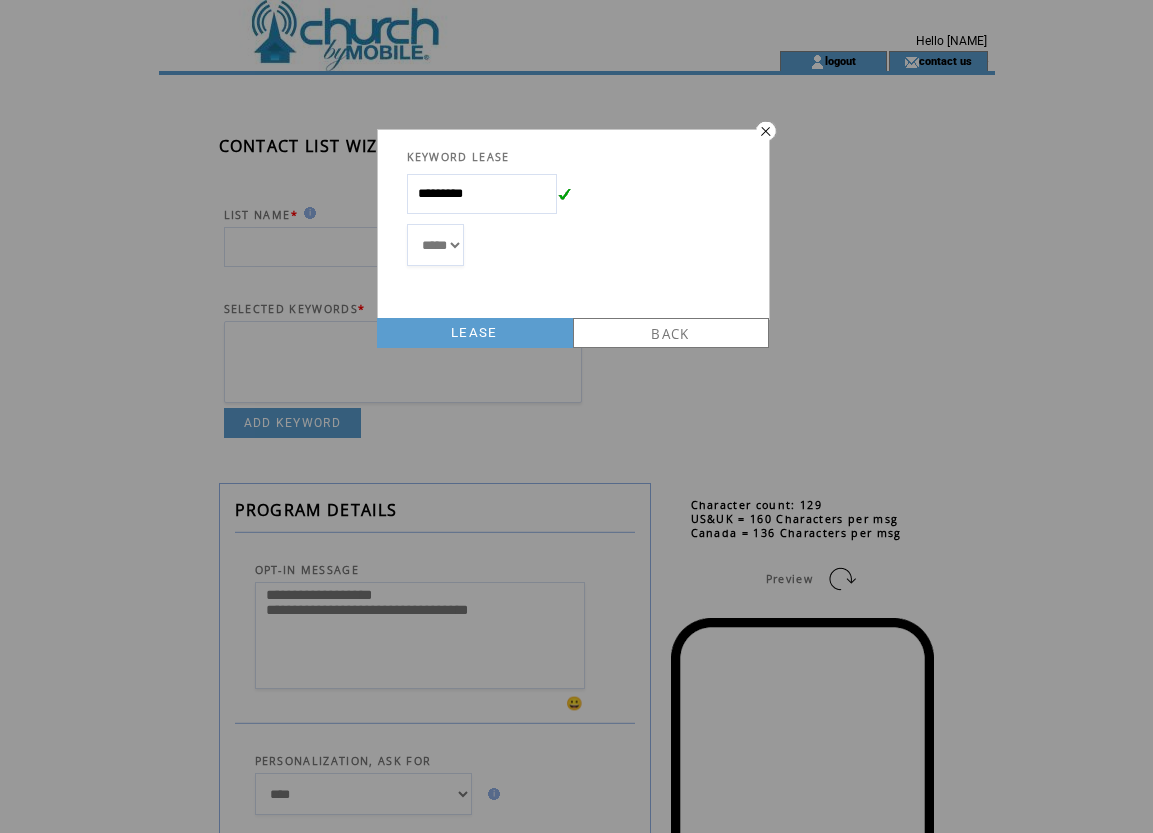 click on "*****" at bounding box center (435, 245) 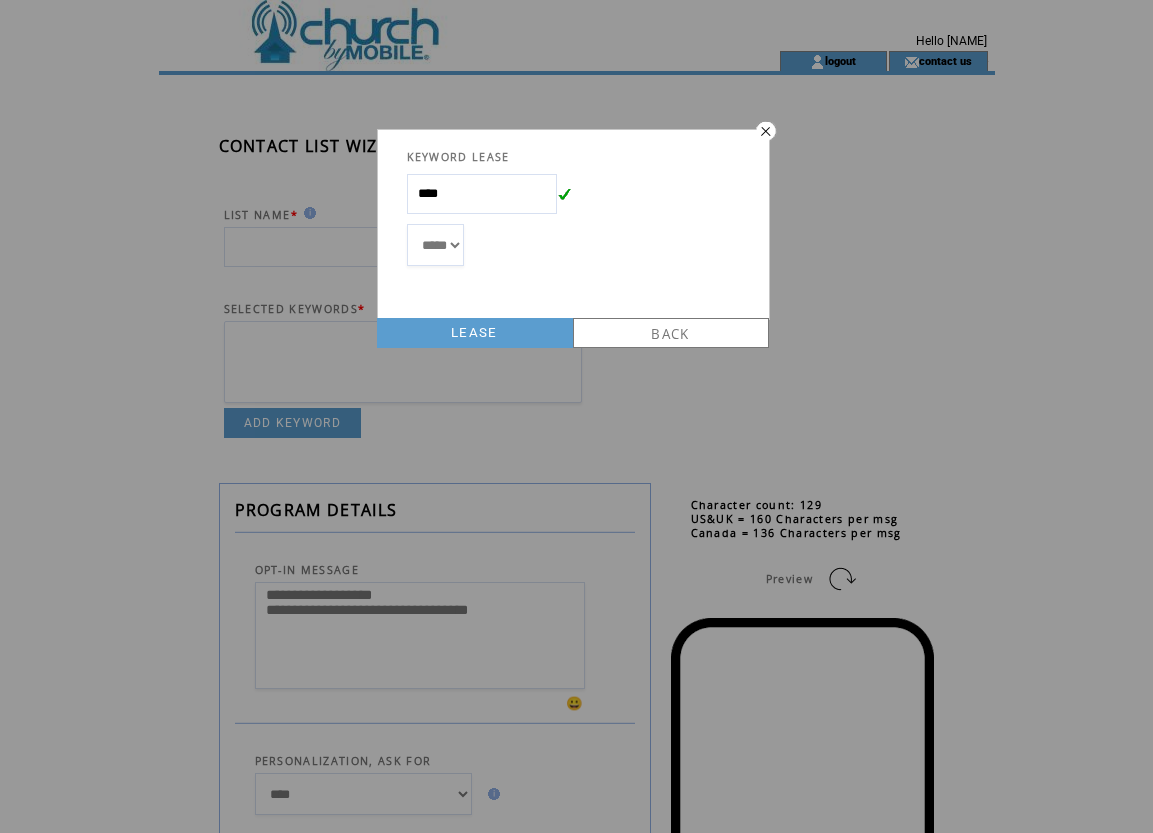 type on "****" 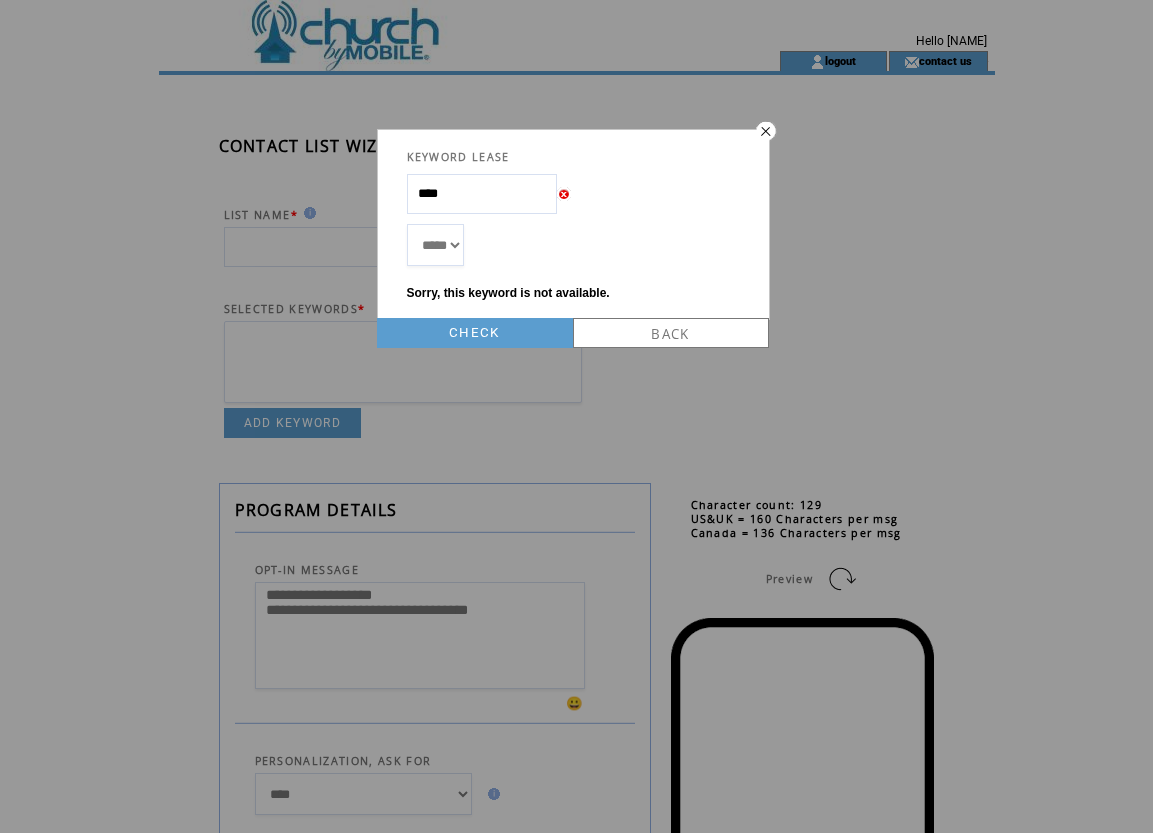 click on "****" at bounding box center [482, 194] 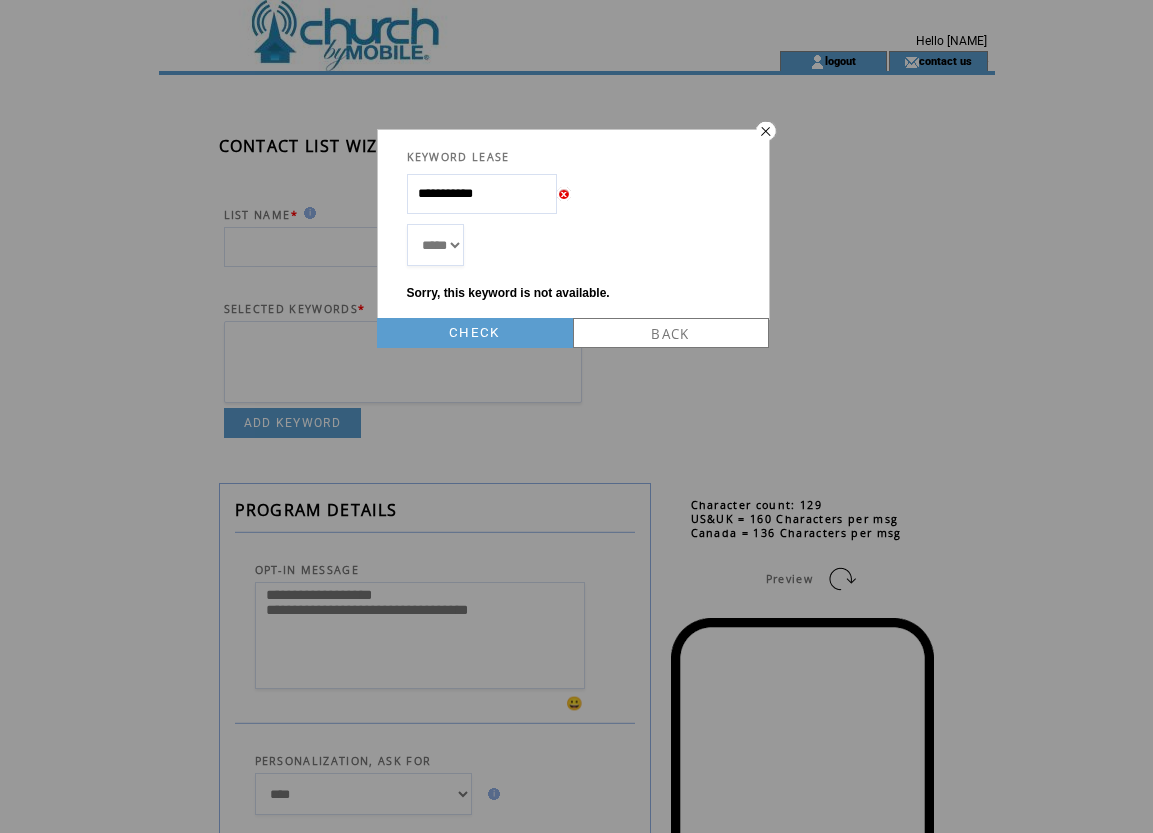 type on "**********" 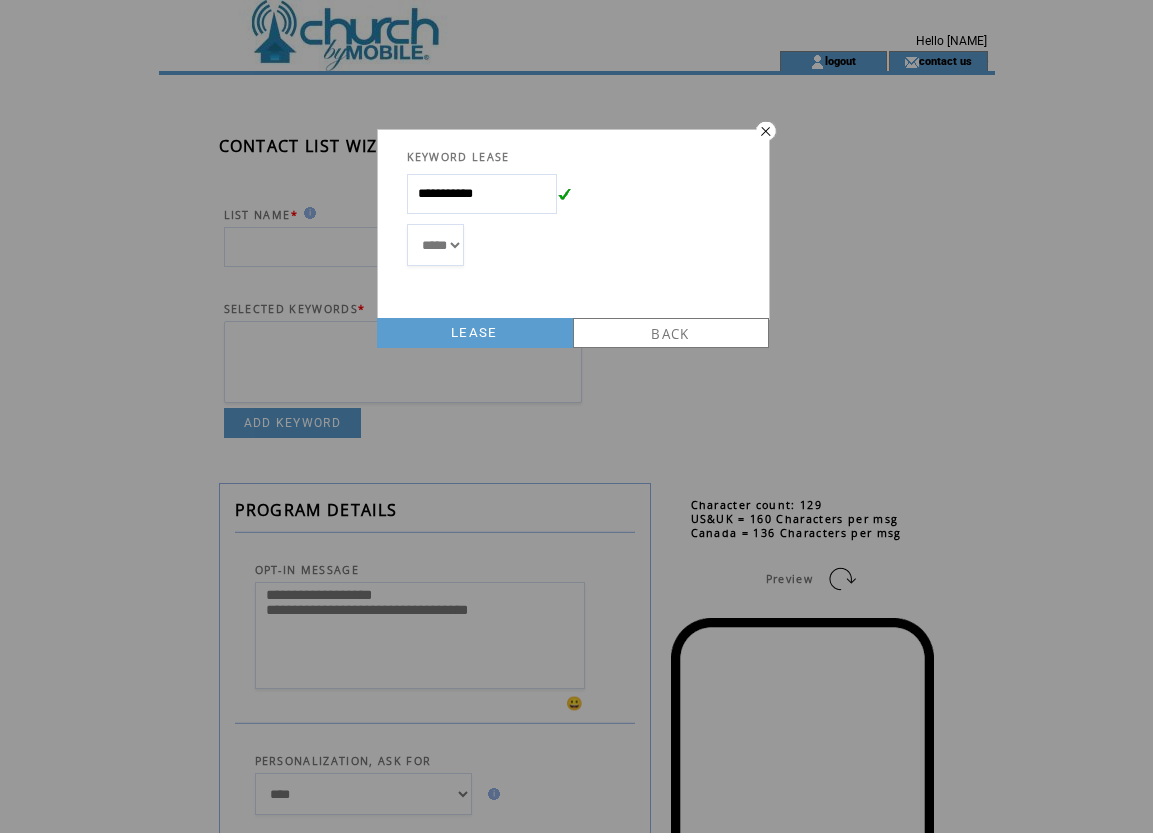 click on "LEASE" at bounding box center [475, 333] 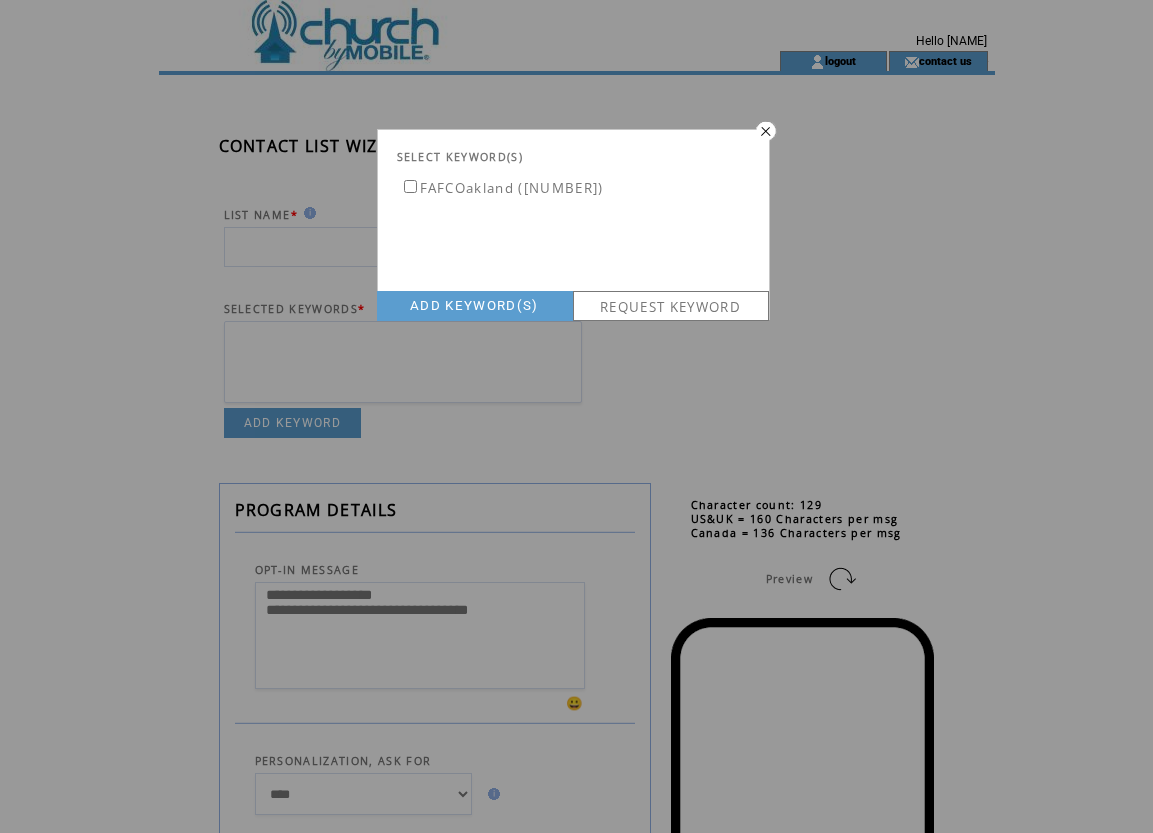 click on "ADD KEYWORD(S)" at bounding box center (475, 306) 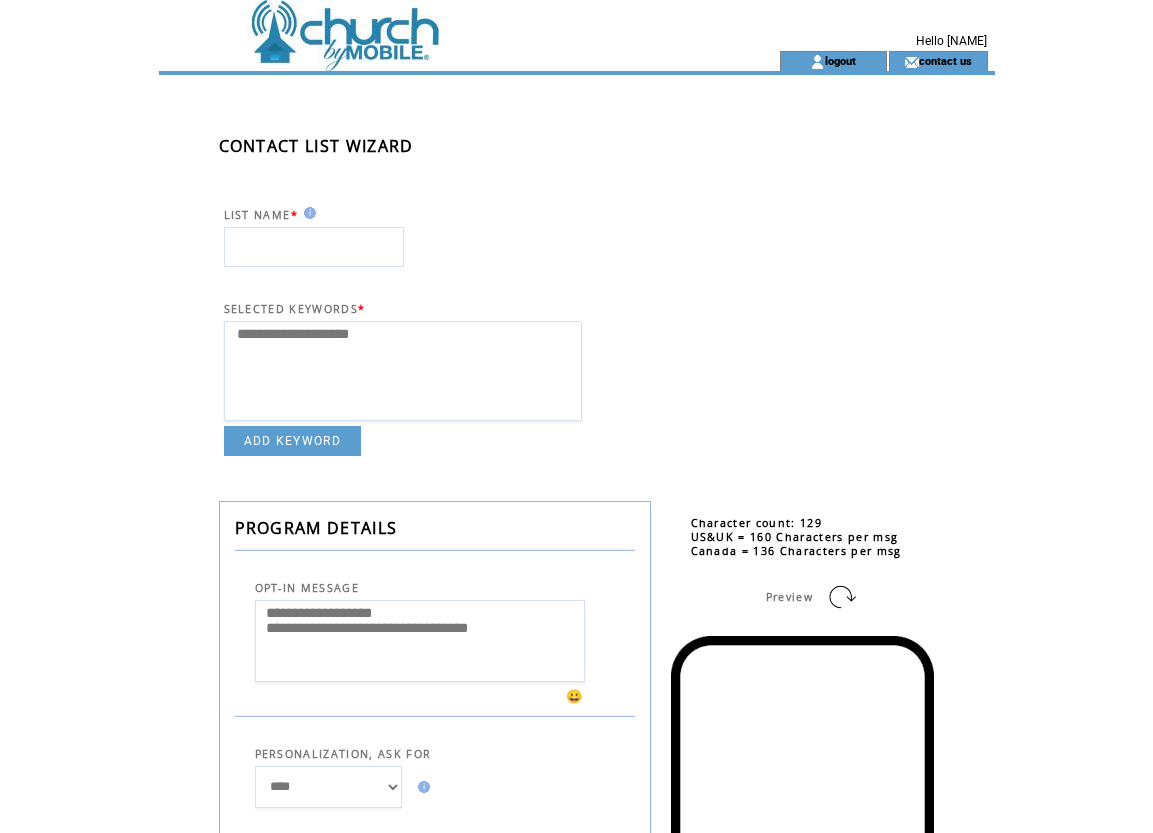 select 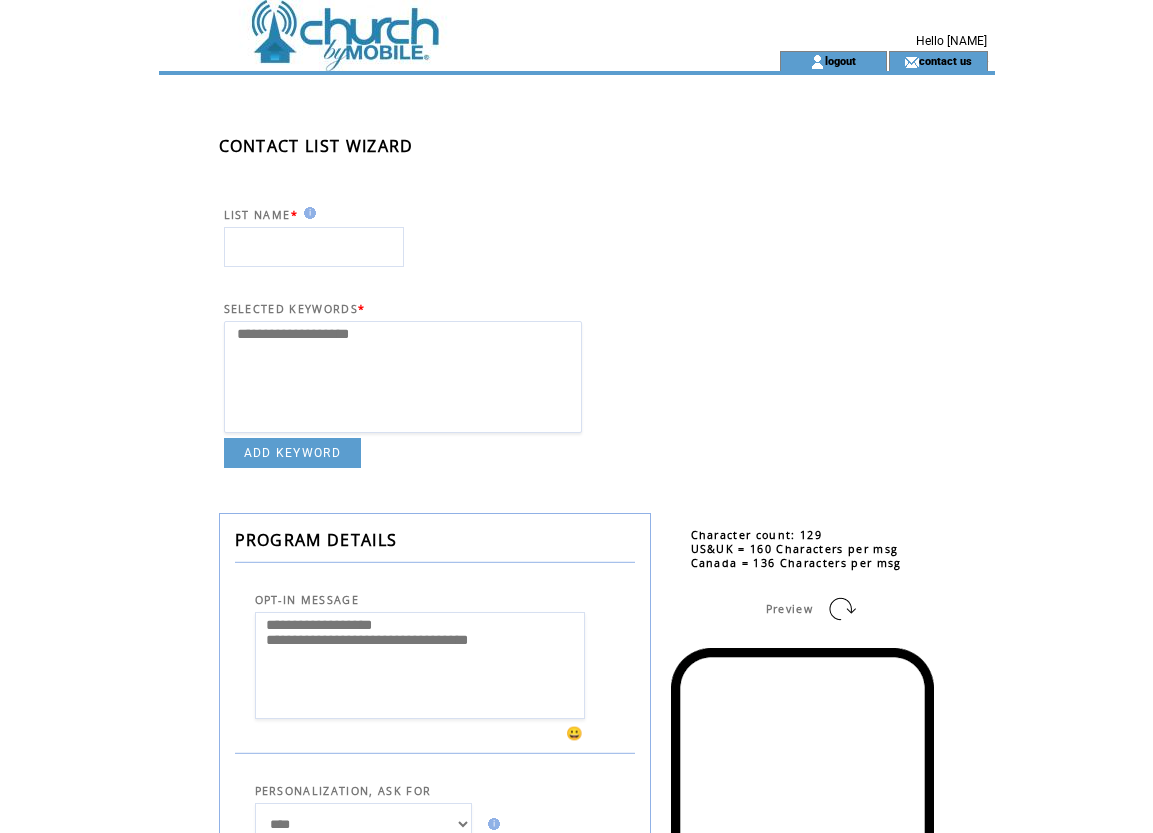 scroll, scrollTop: 0, scrollLeft: 0, axis: both 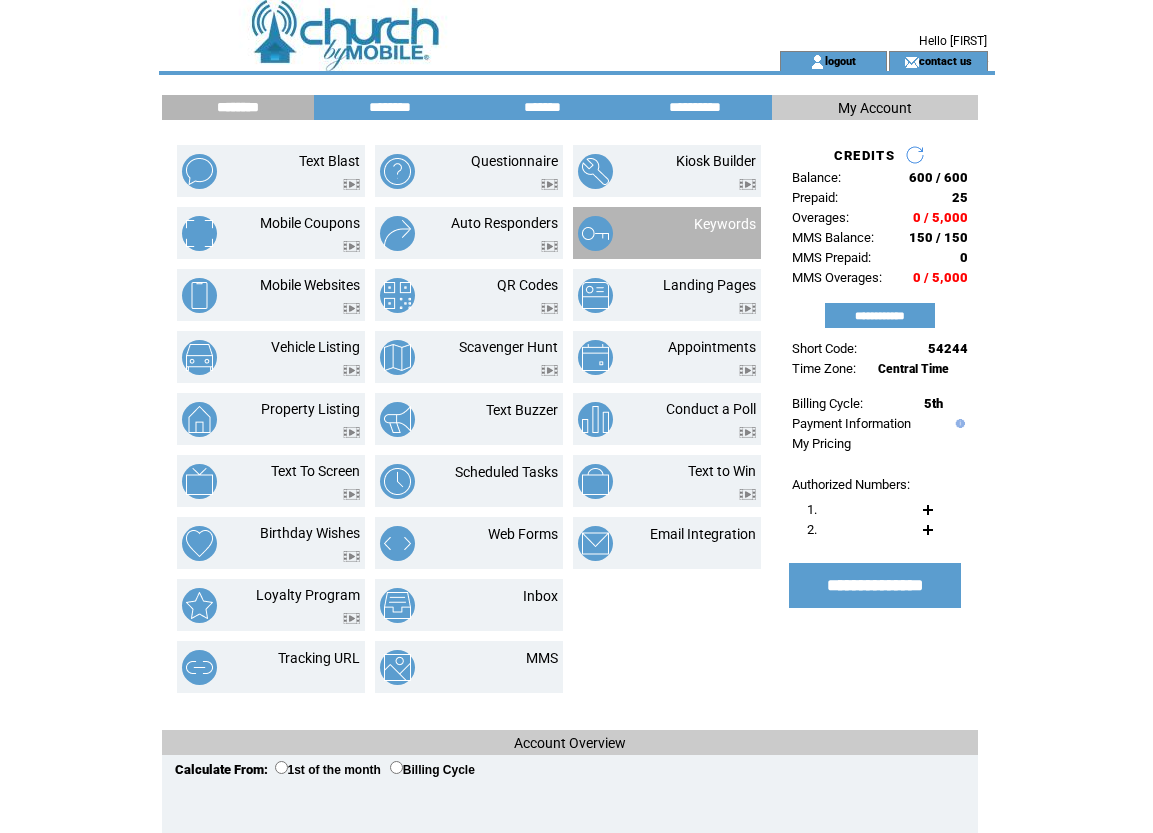 click on "Keywords" at bounding box center (701, 233) 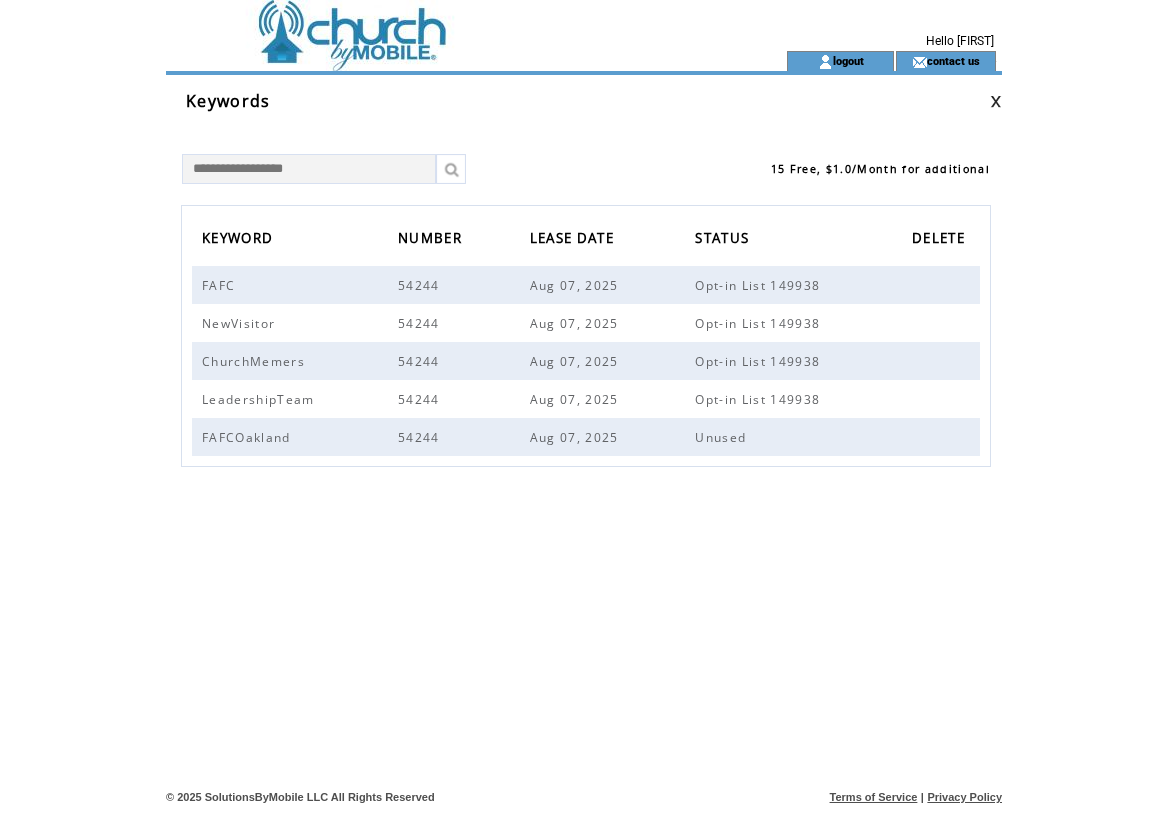 scroll, scrollTop: 0, scrollLeft: 0, axis: both 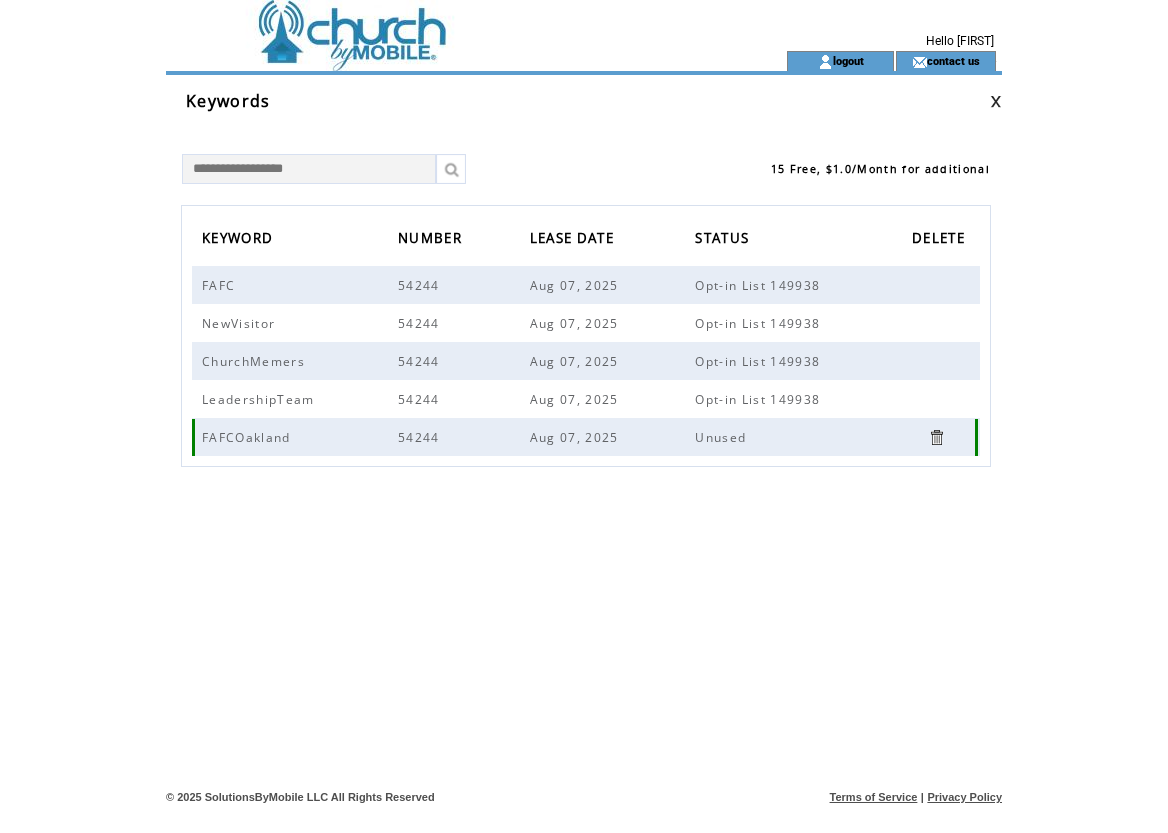 click at bounding box center (936, 437) 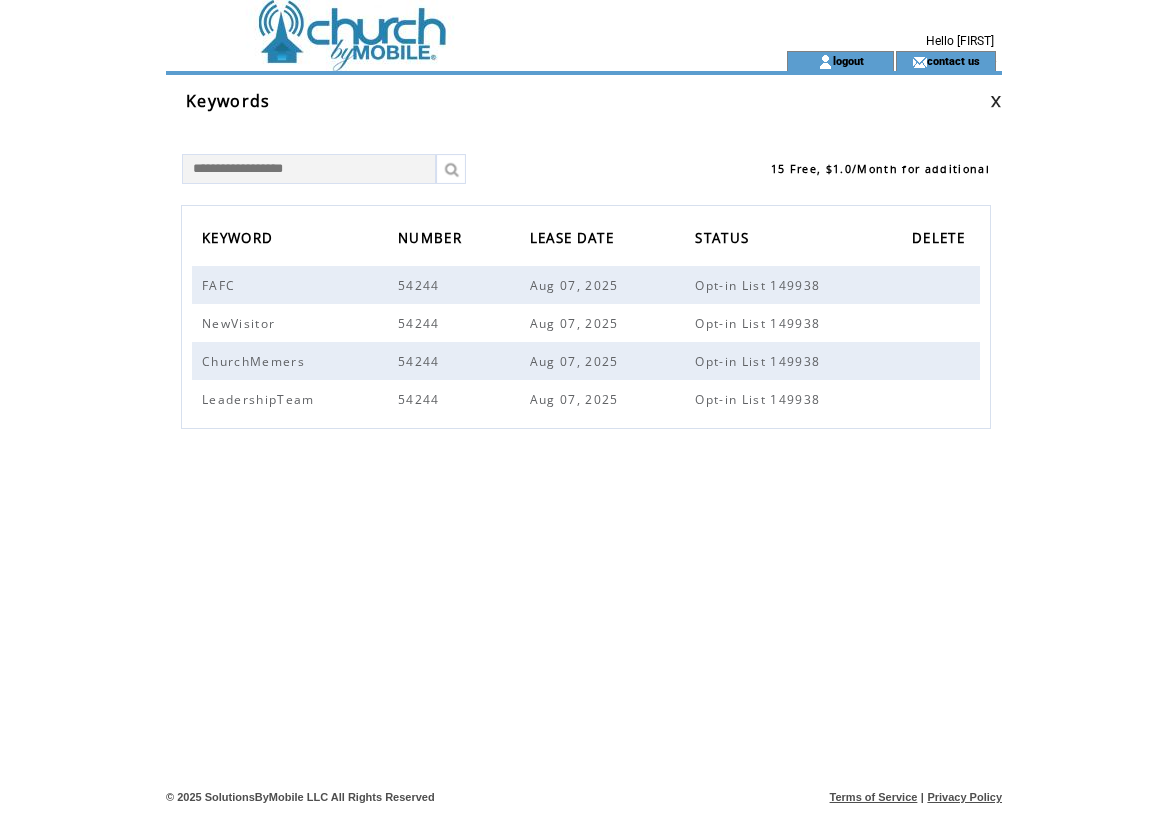 click on "KEYWORD NUMBER LEASE DATE STATUS DELETE FAFC 54244 Aug 07, 2025 Opt-in List 149938 NewVisitor 54244 Aug 07, 2025 Opt-in List 149938 ChurchMemers 54244 Aug 07, 2025 Opt-in List 149938 LeadershipTeam 54244 Aug 07, 2025 Opt-in List 149938" at bounding box center (586, 455) 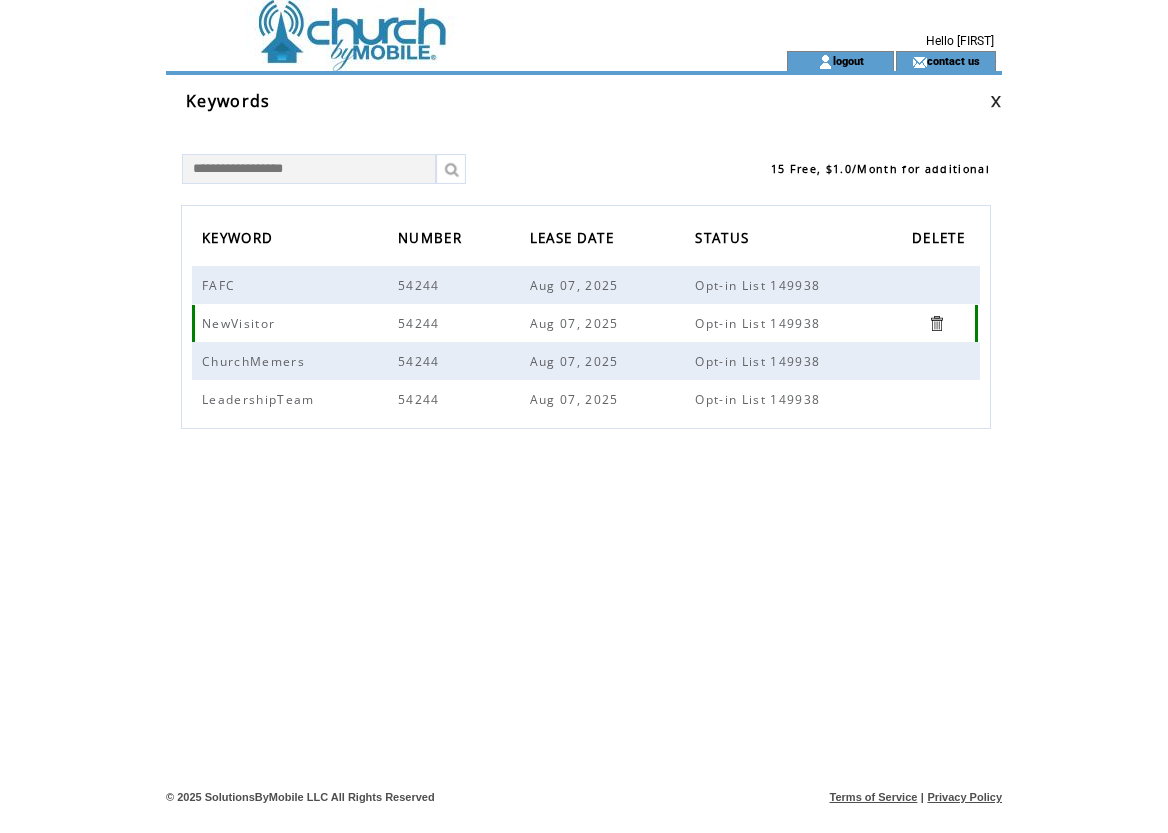 click at bounding box center (936, 323) 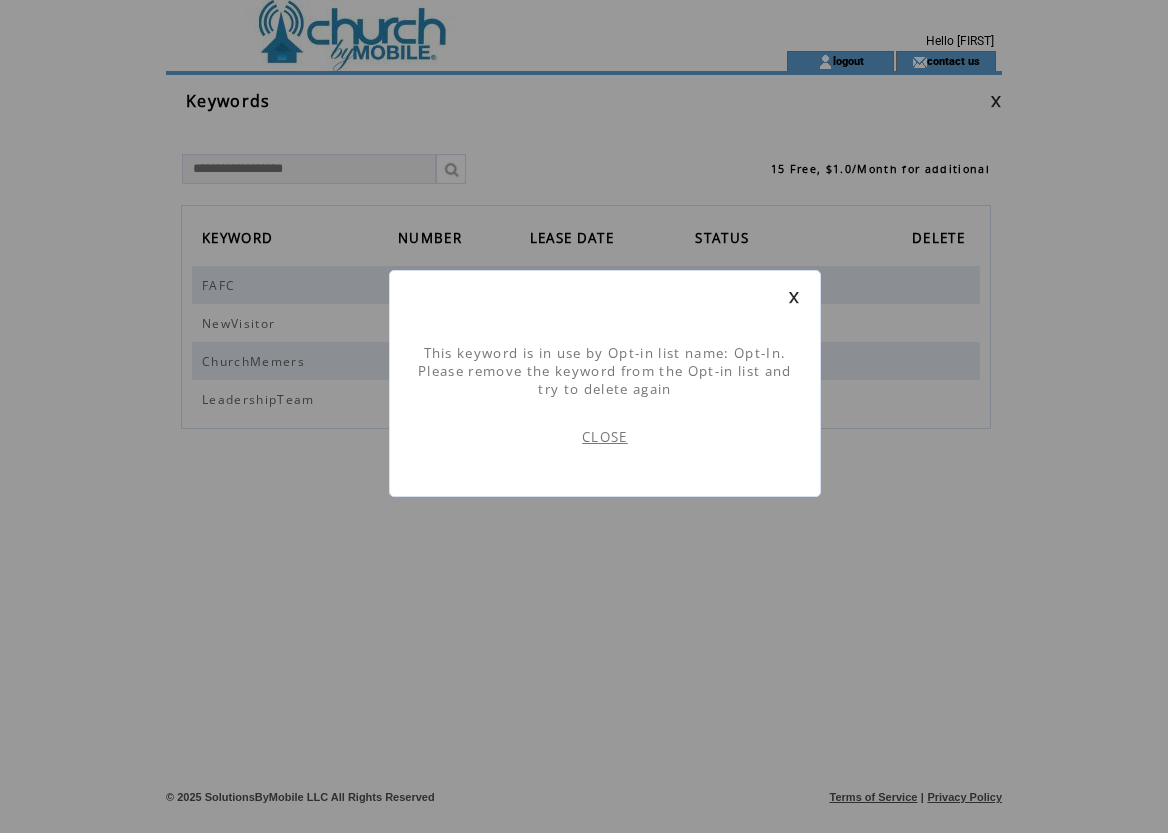 click at bounding box center (605, 297) 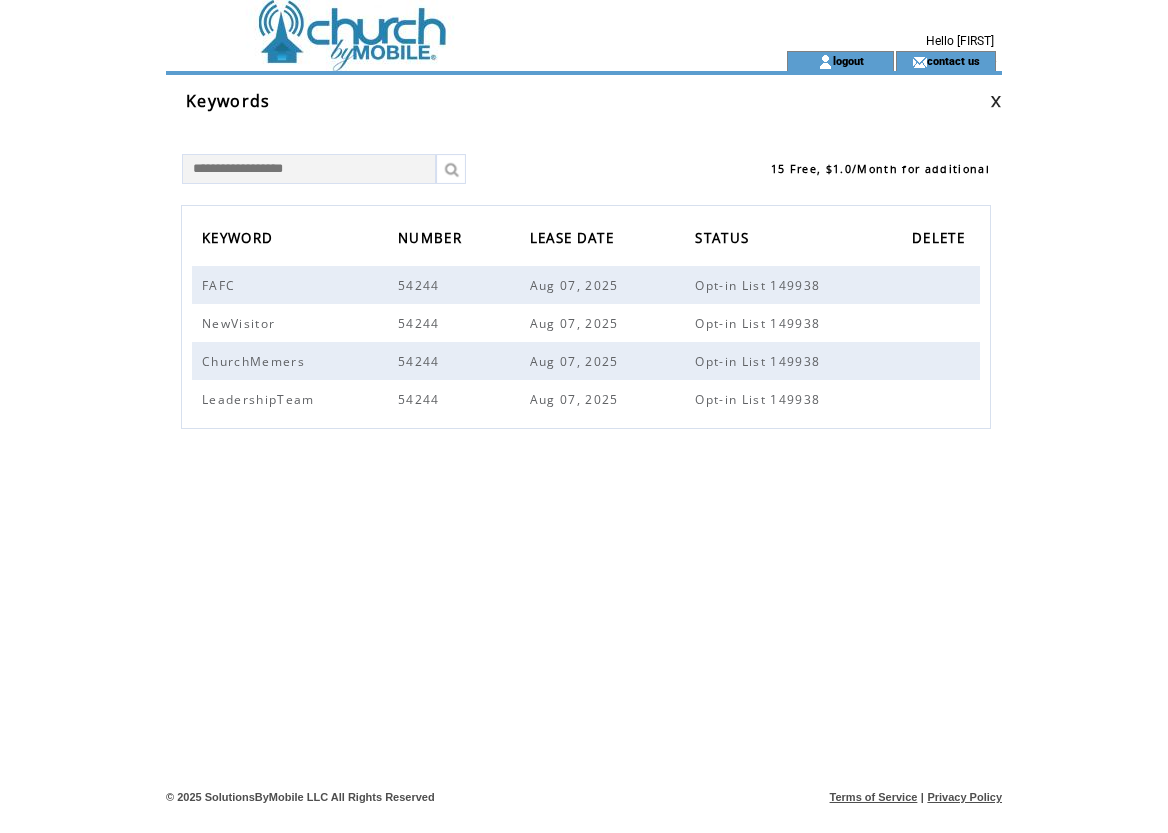 click at bounding box center (440, 61) 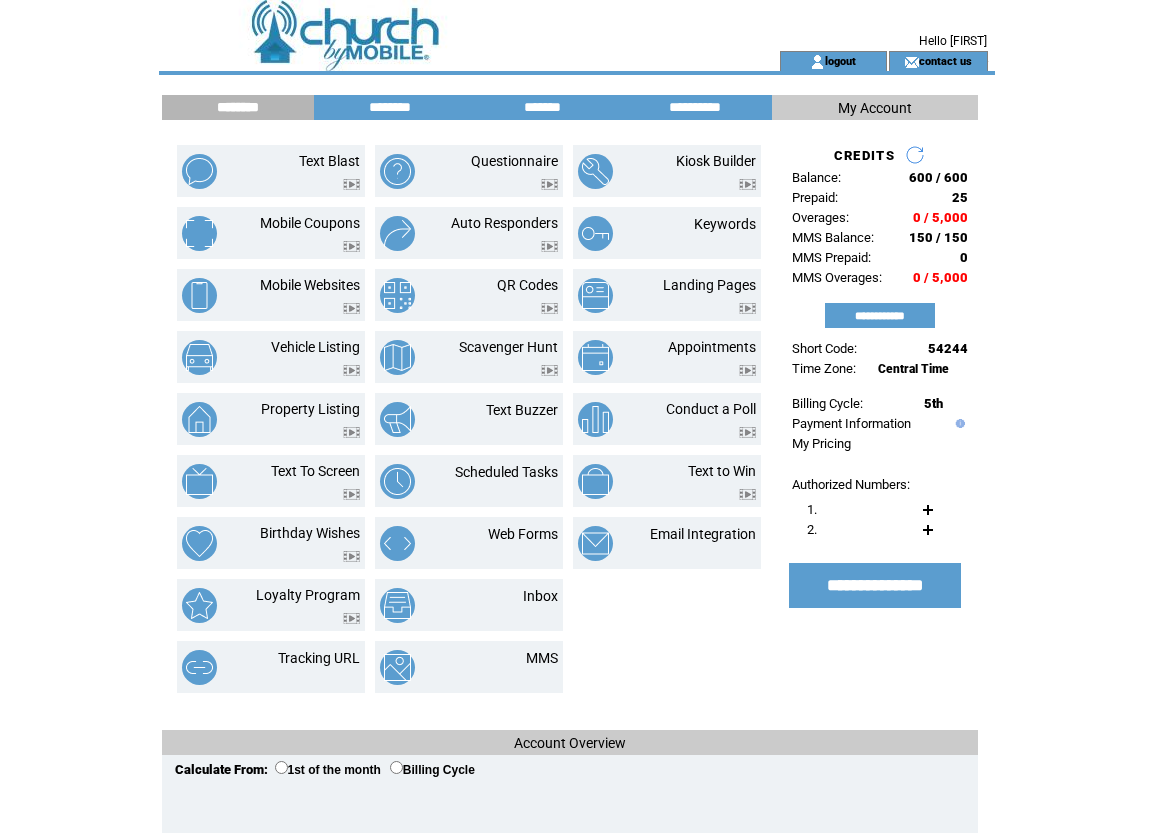 scroll, scrollTop: 0, scrollLeft: 0, axis: both 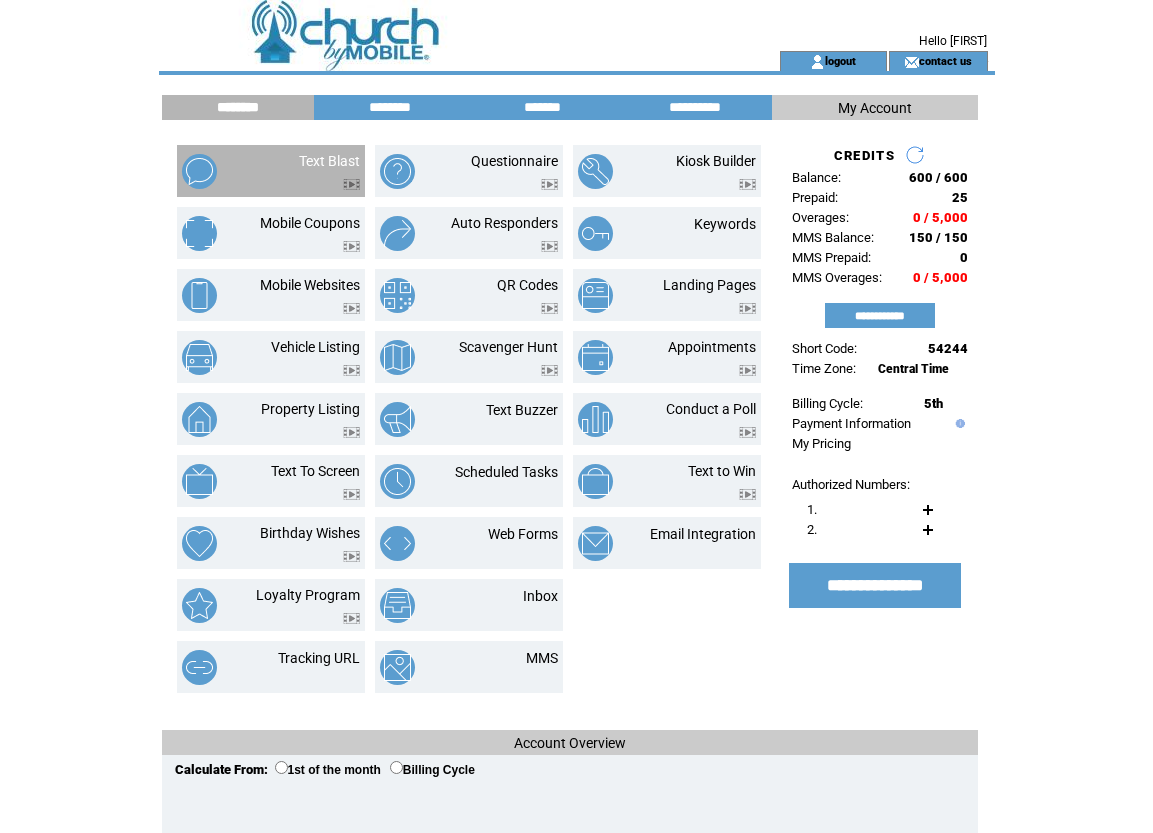 click on "Text Blast" at bounding box center [306, 171] 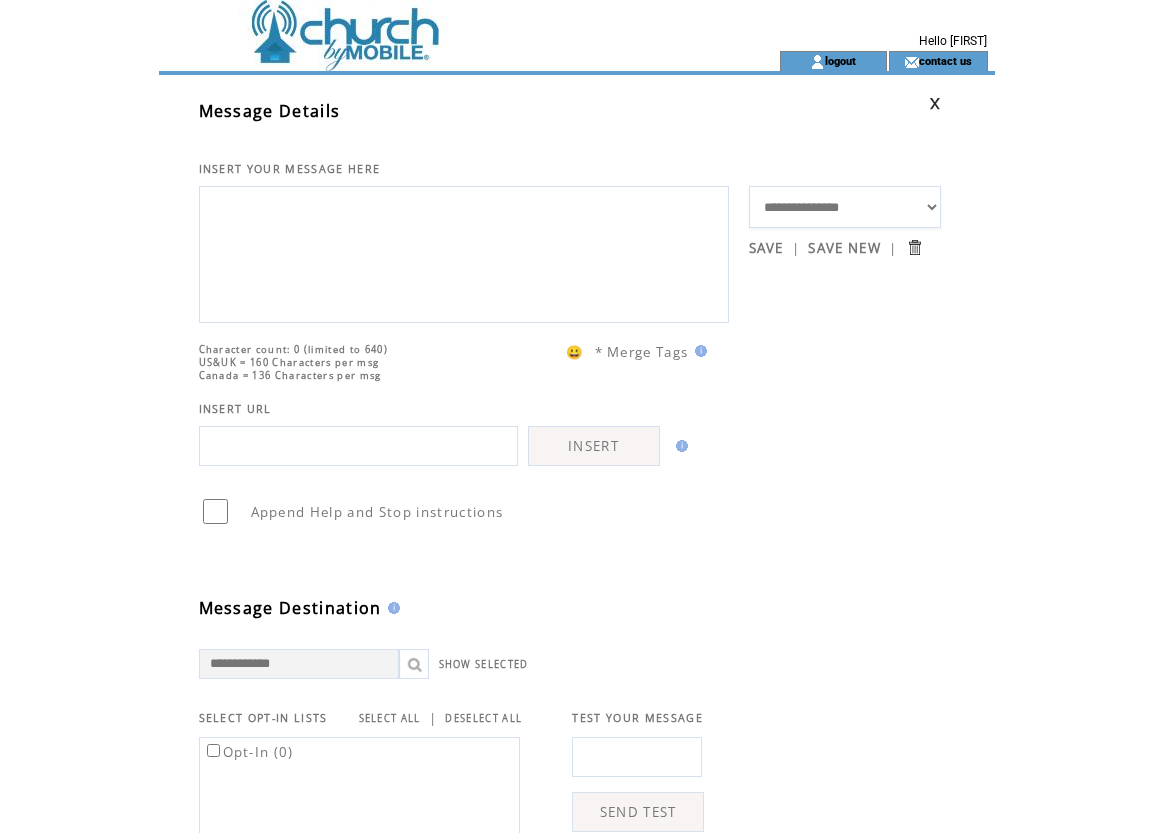 scroll, scrollTop: 0, scrollLeft: 0, axis: both 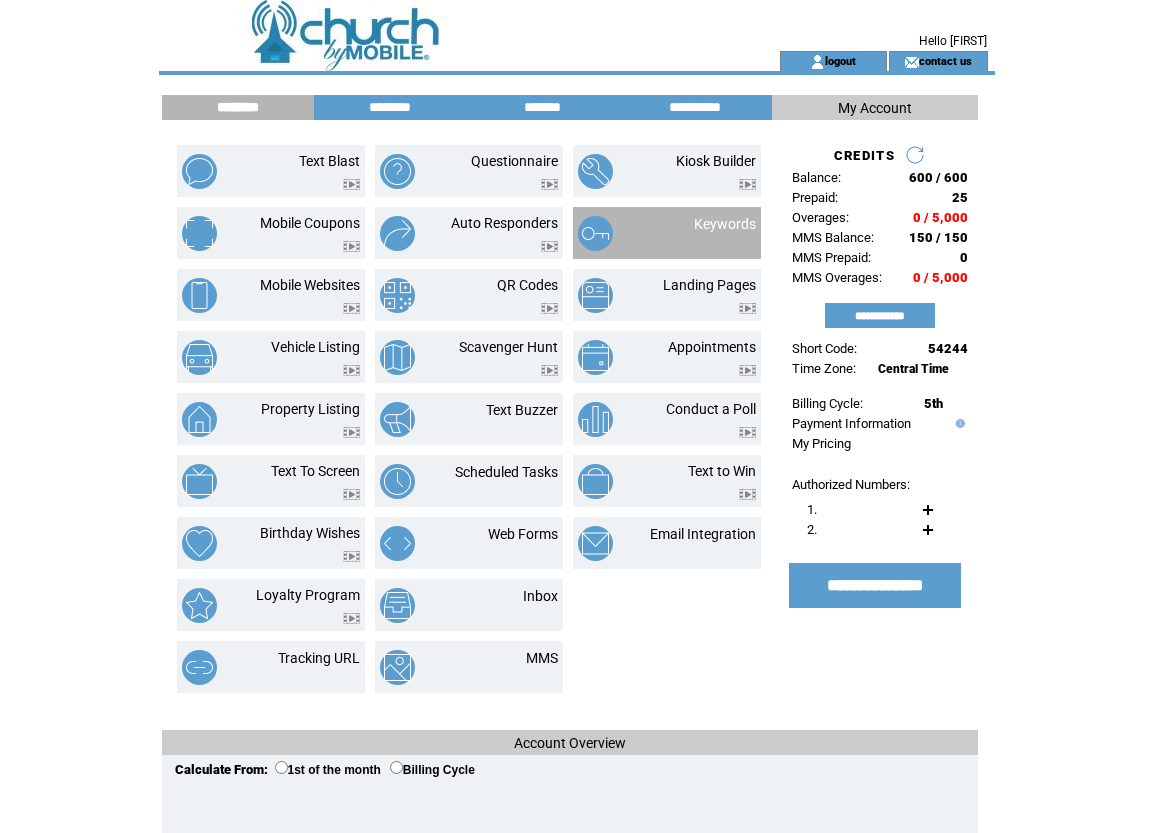 click on "Keywords" at bounding box center (701, 233) 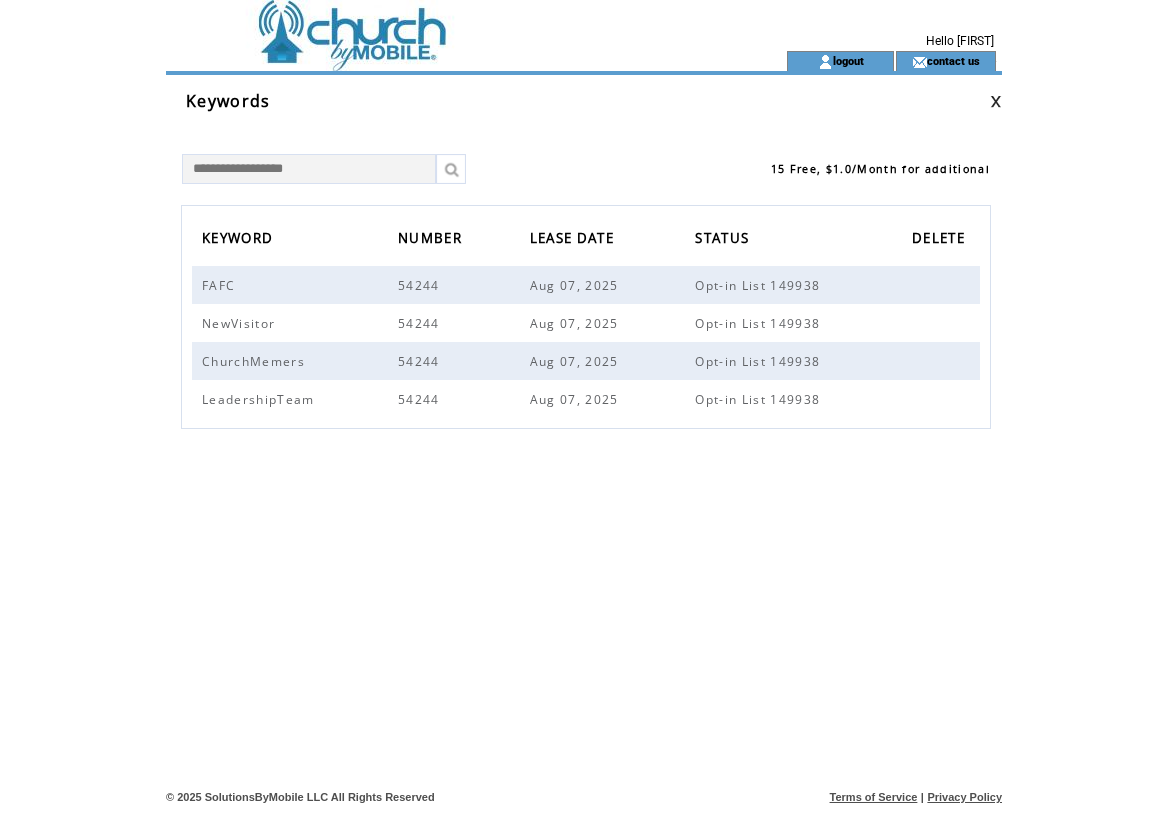 scroll, scrollTop: 0, scrollLeft: 0, axis: both 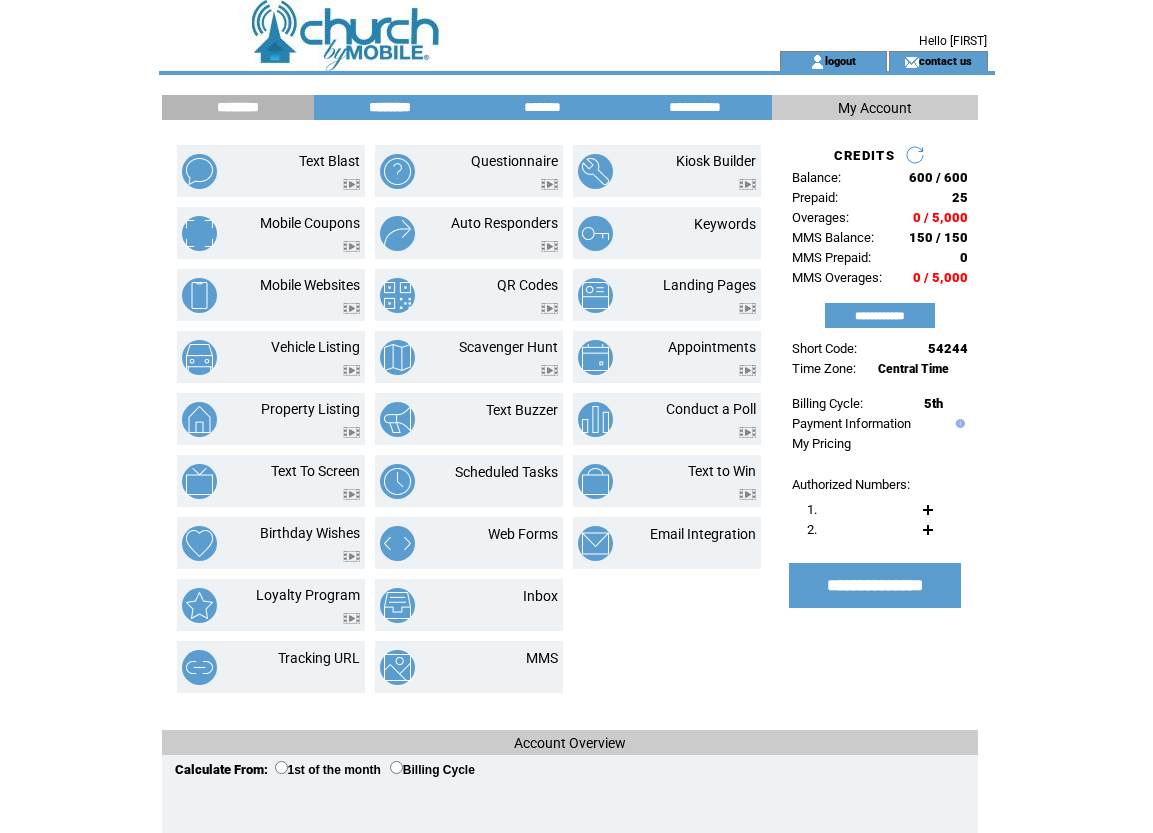 click on "********" at bounding box center (390, 107) 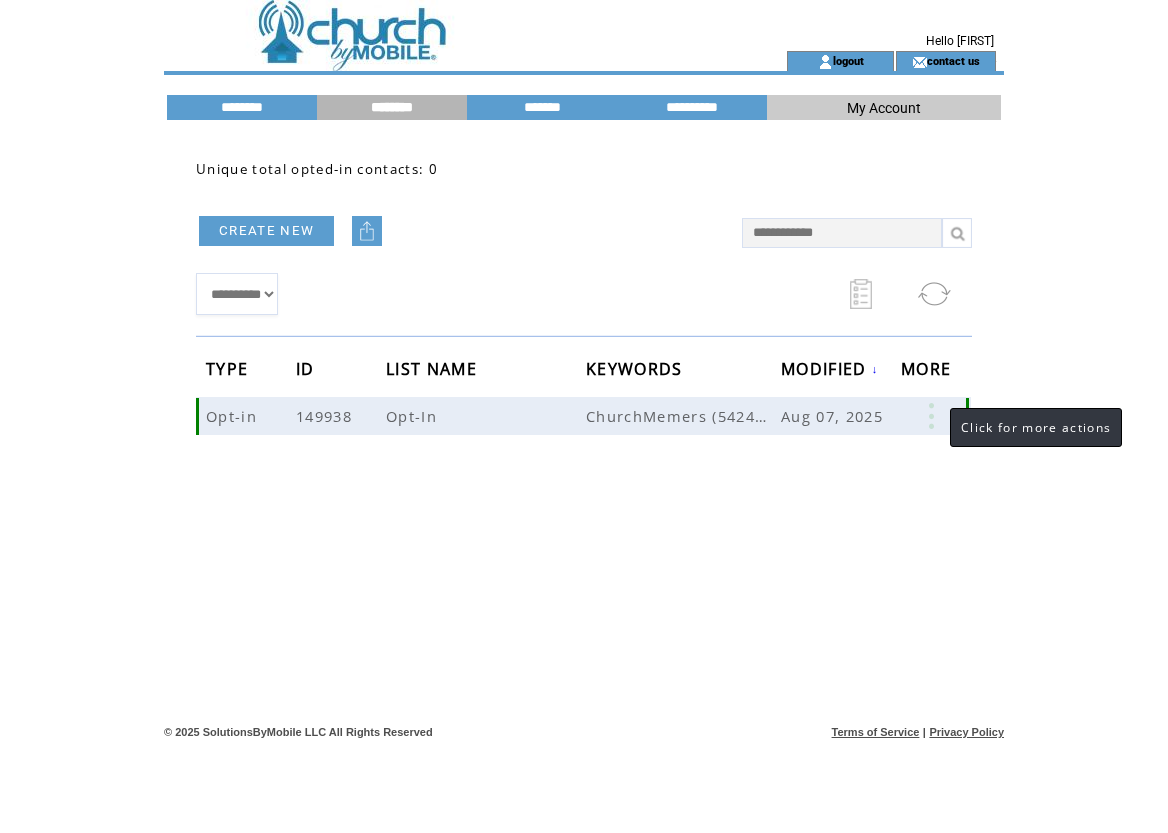 click at bounding box center [931, 416] 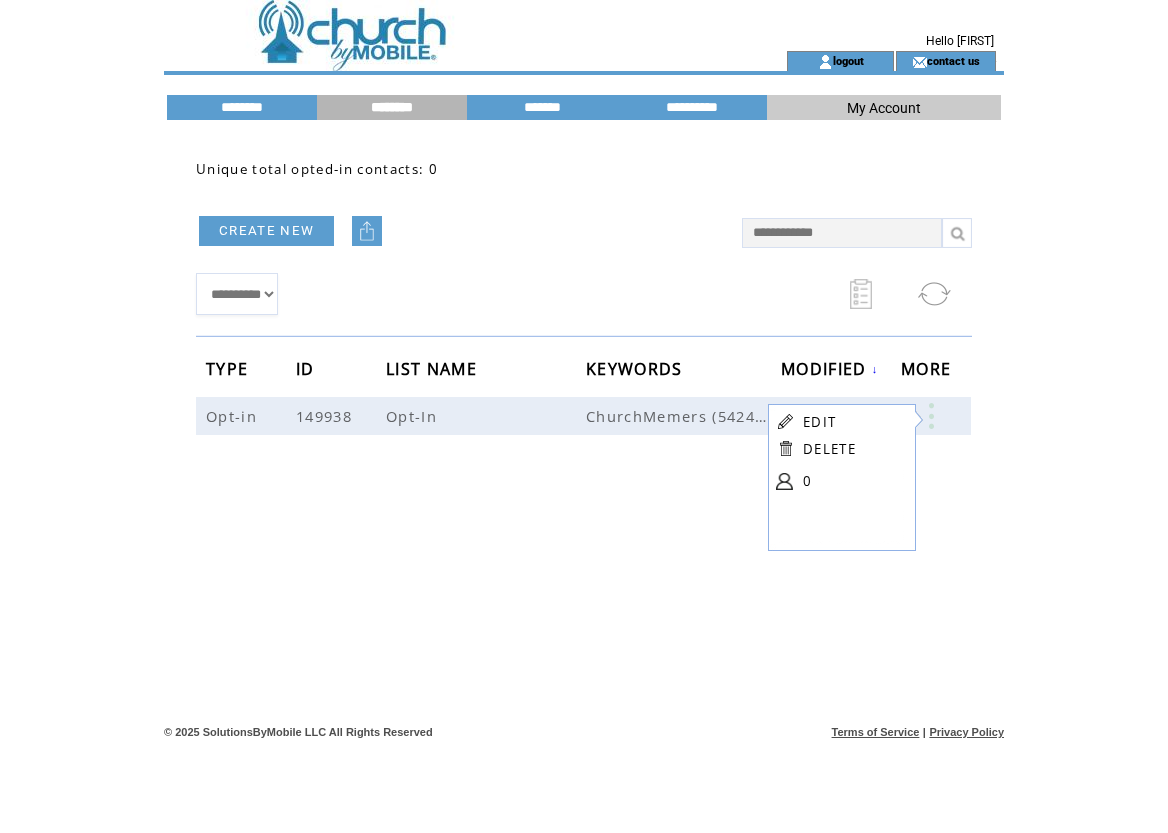click on "DELETE" at bounding box center (829, 449) 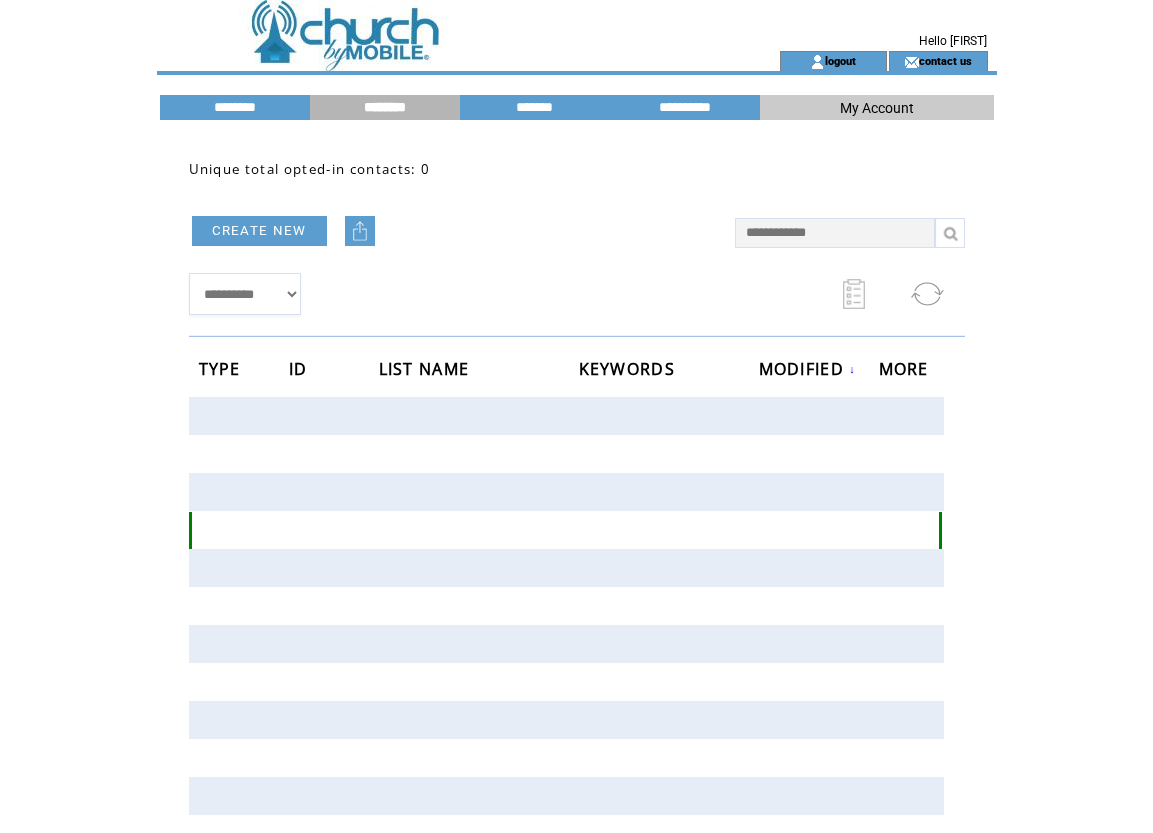 scroll, scrollTop: 0, scrollLeft: 0, axis: both 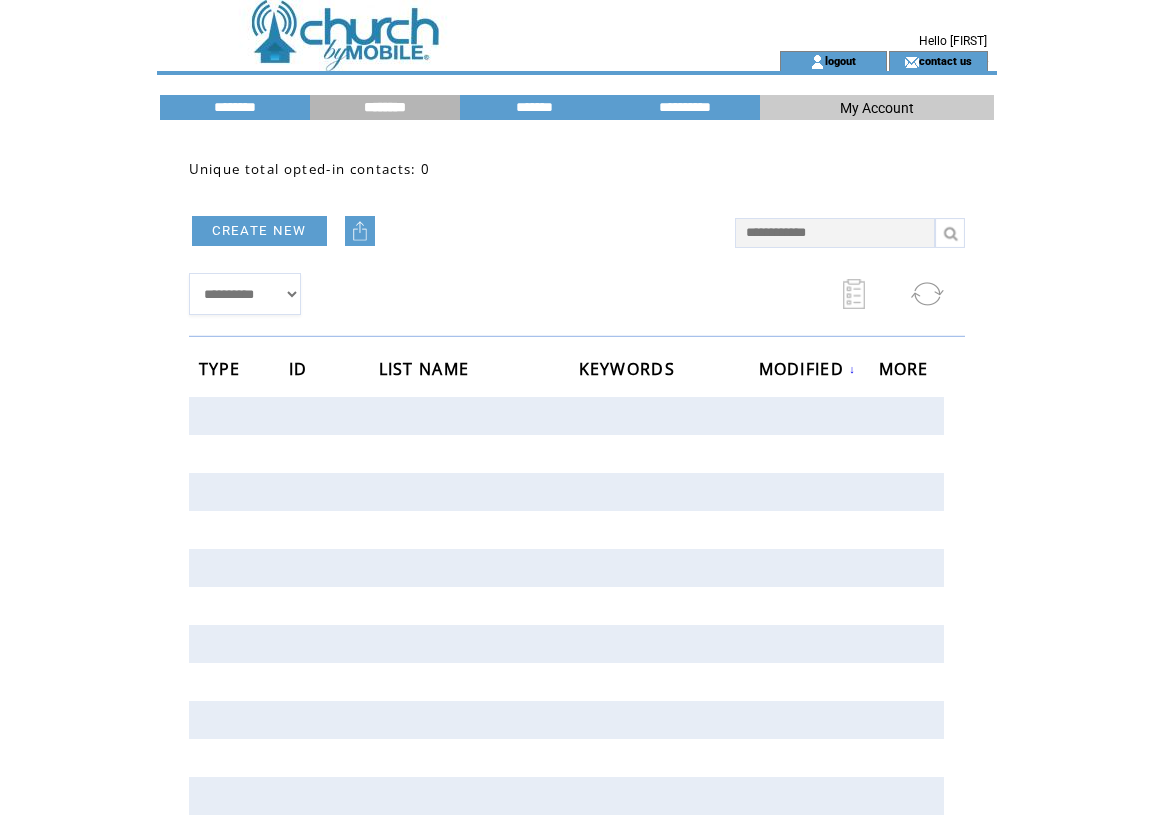 click on "CREATE NEW" at bounding box center [452, 230] 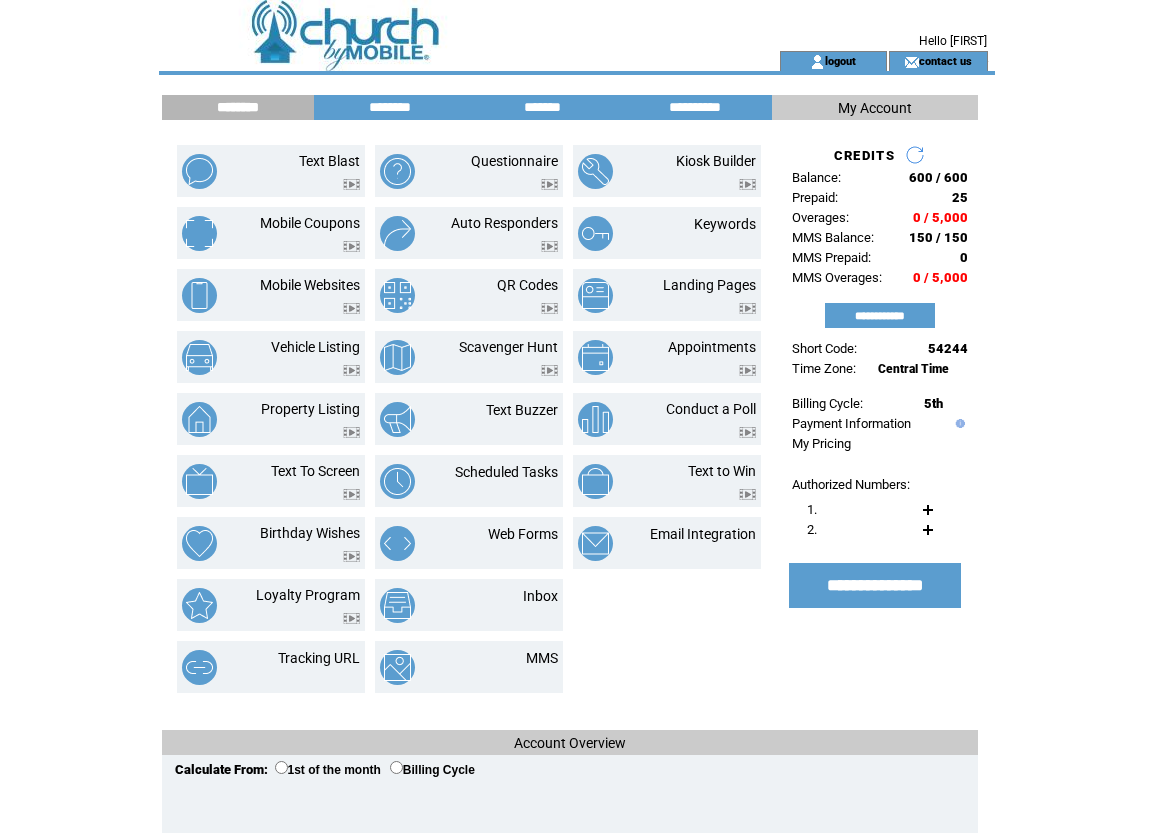 scroll, scrollTop: 0, scrollLeft: 0, axis: both 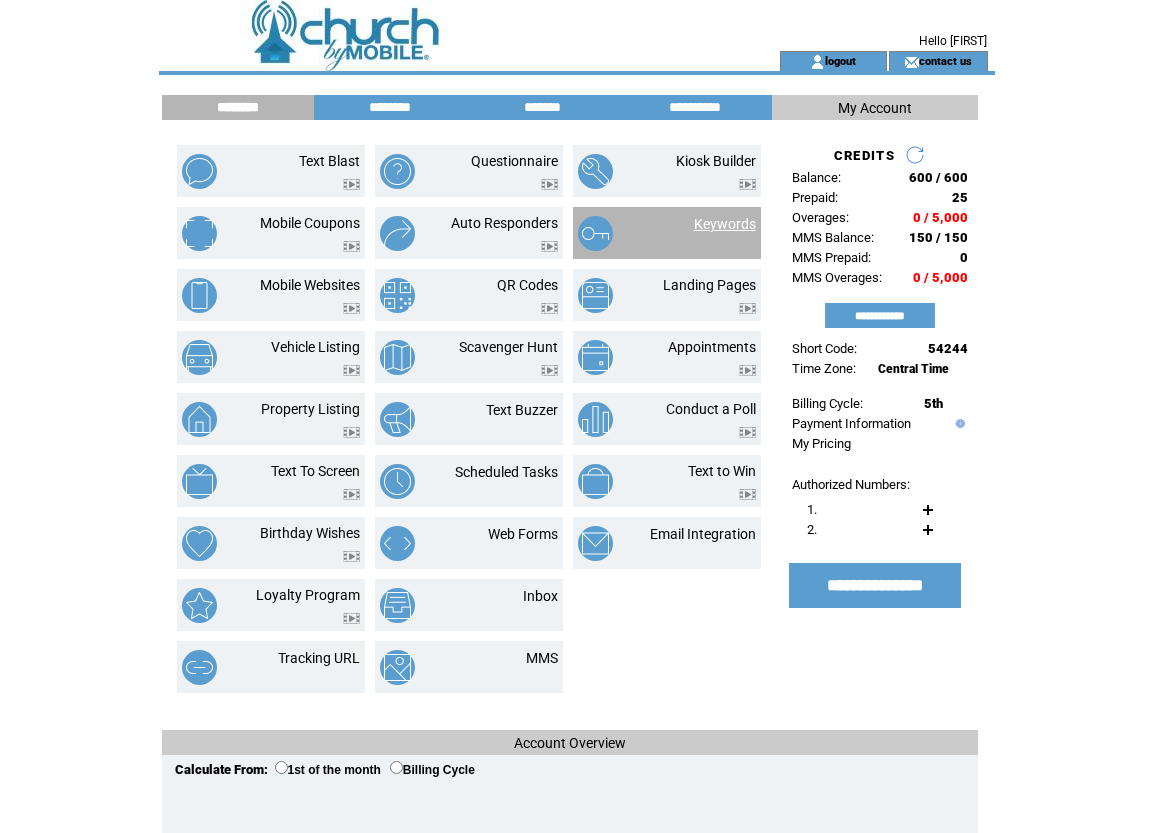click on "Keywords" at bounding box center [725, 224] 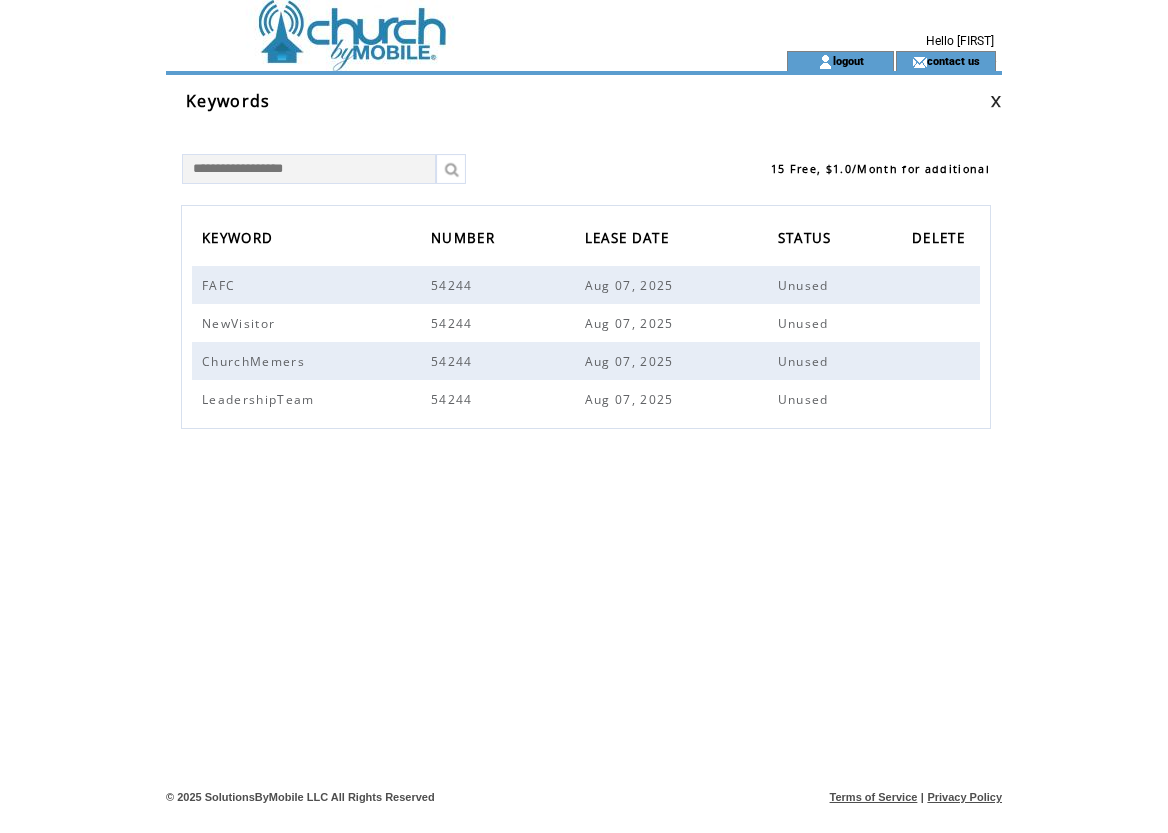scroll, scrollTop: 0, scrollLeft: 0, axis: both 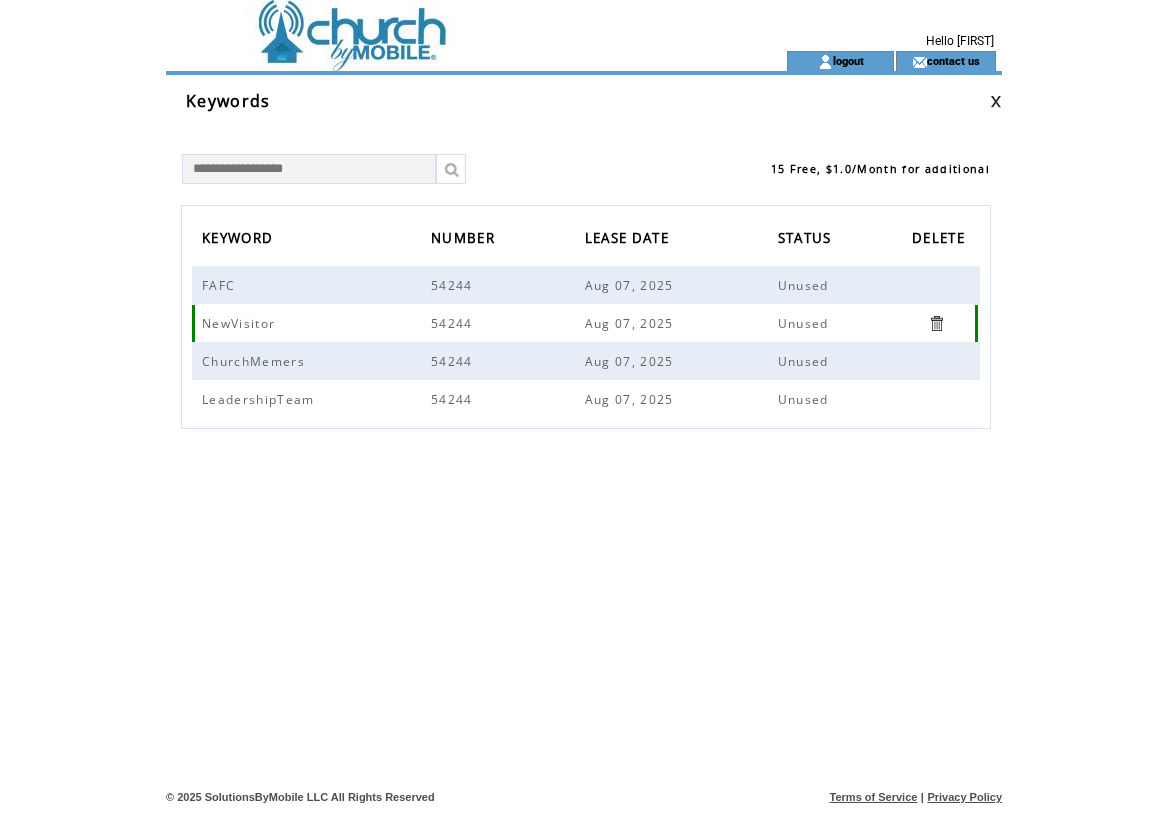 click at bounding box center [936, 323] 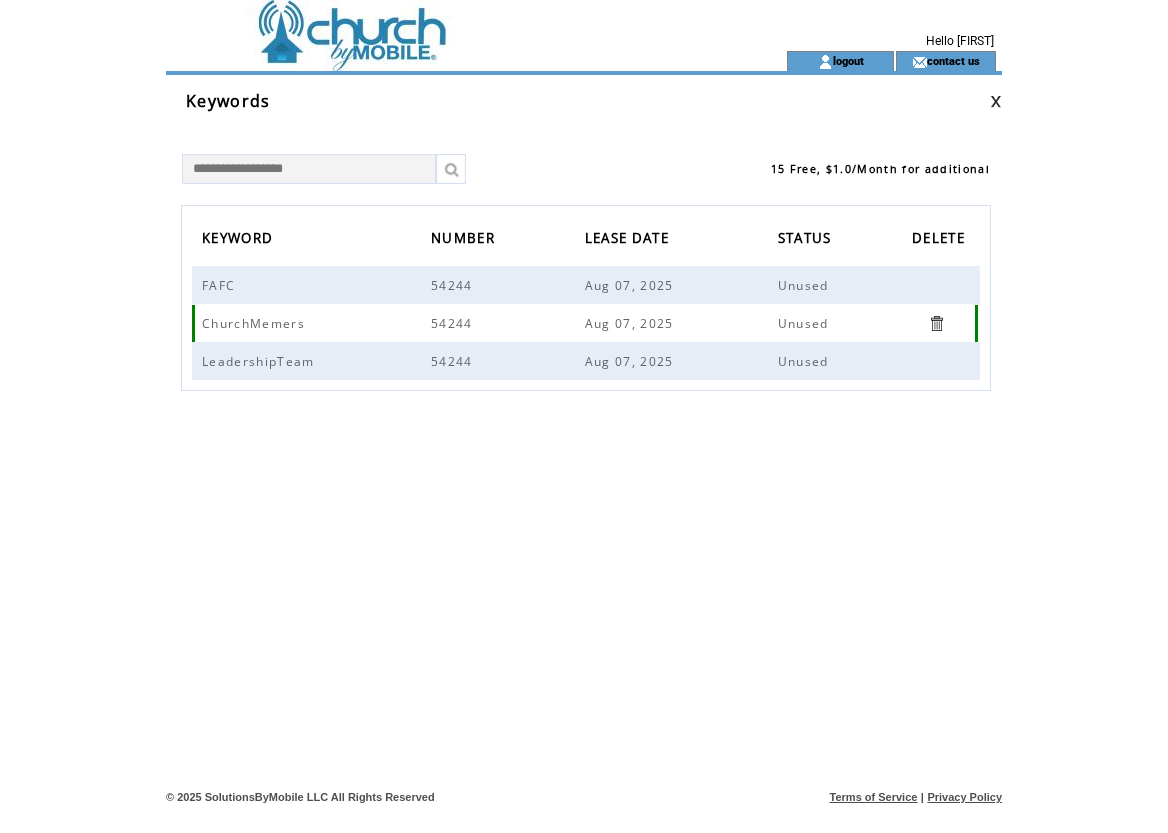 click at bounding box center (936, 323) 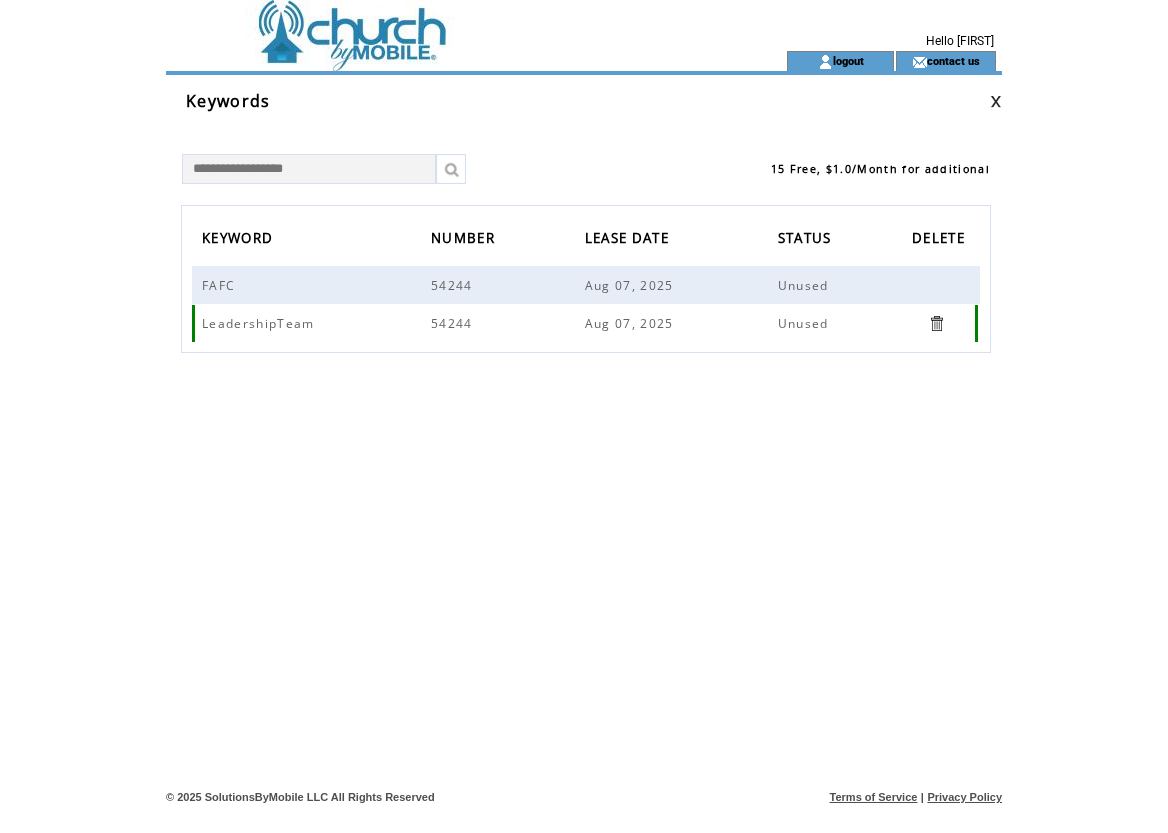 click at bounding box center [936, 323] 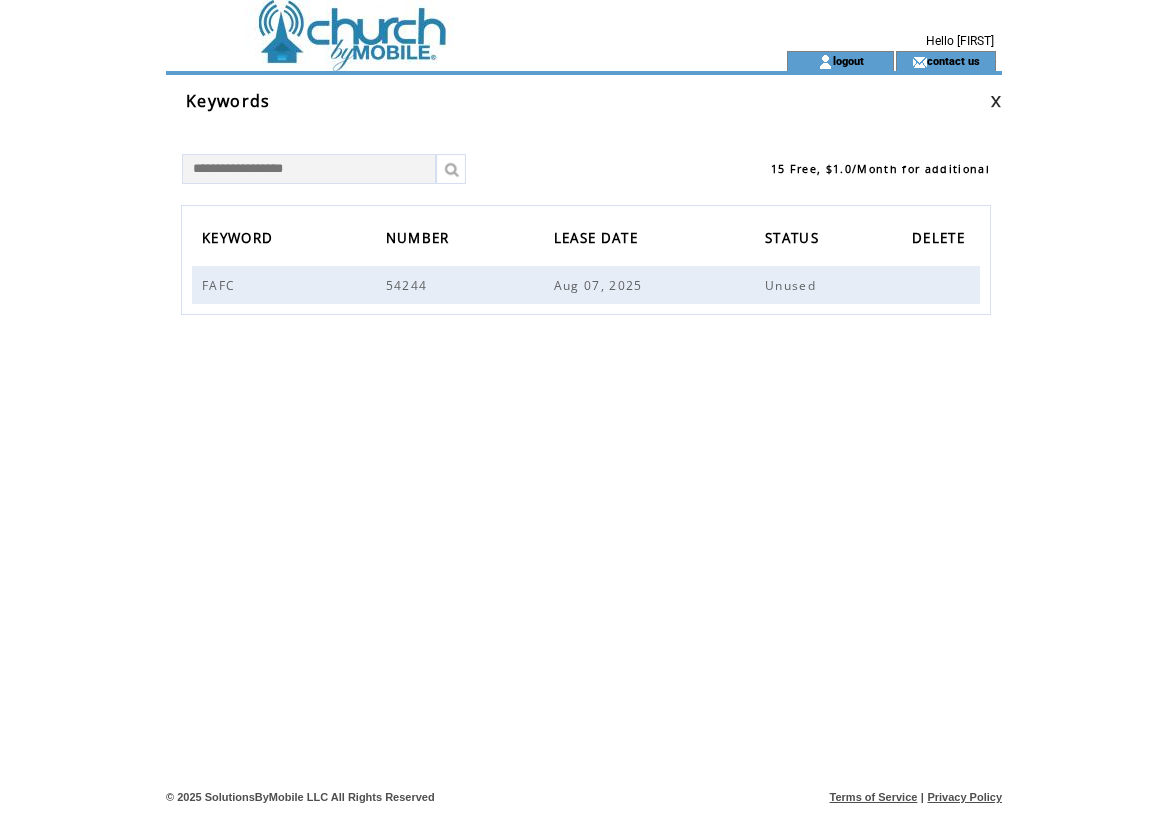 click at bounding box center [309, 169] 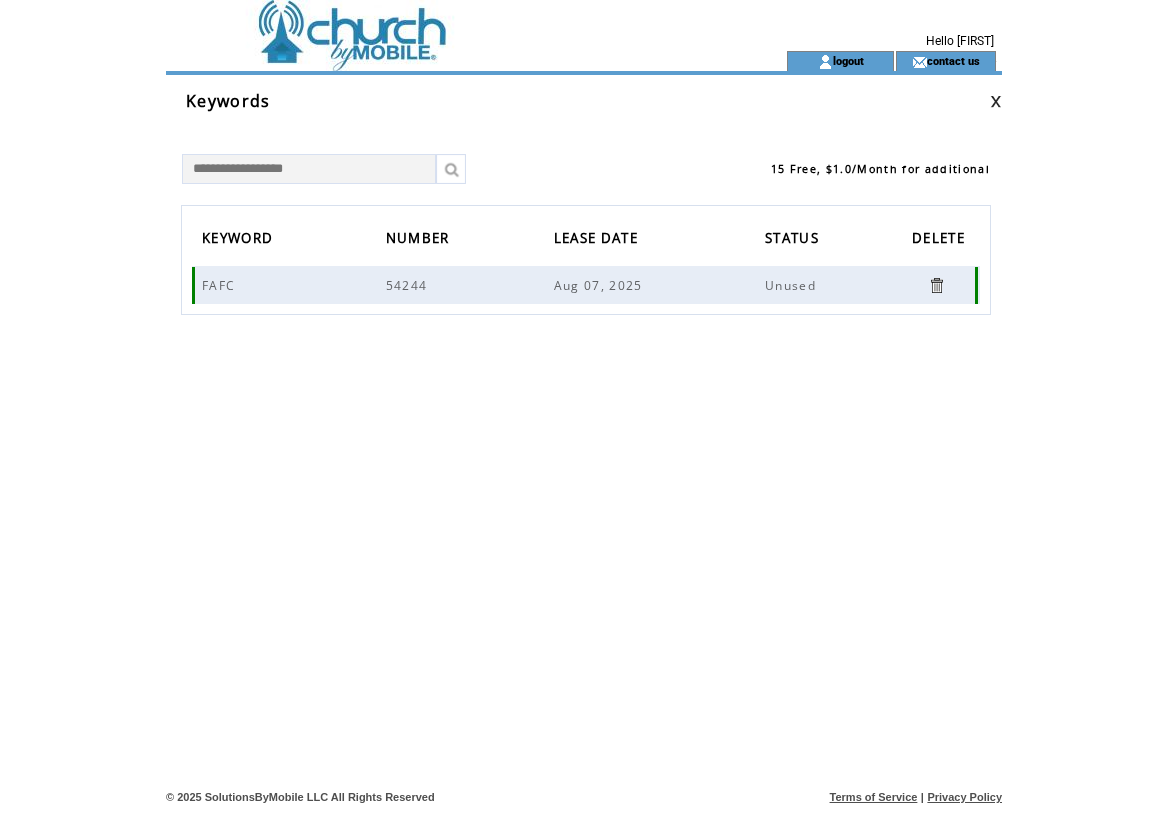 click on "Aug 07, 2025" at bounding box center (659, 285) 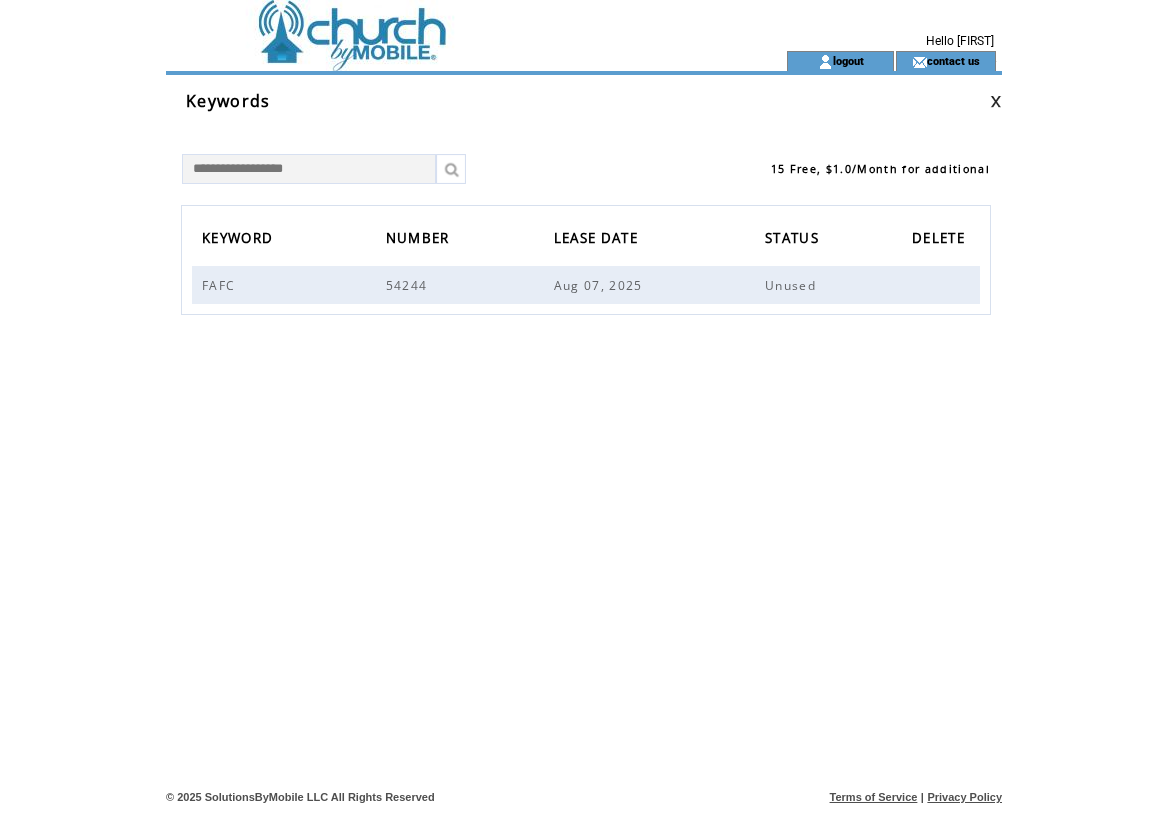 click on "**********" 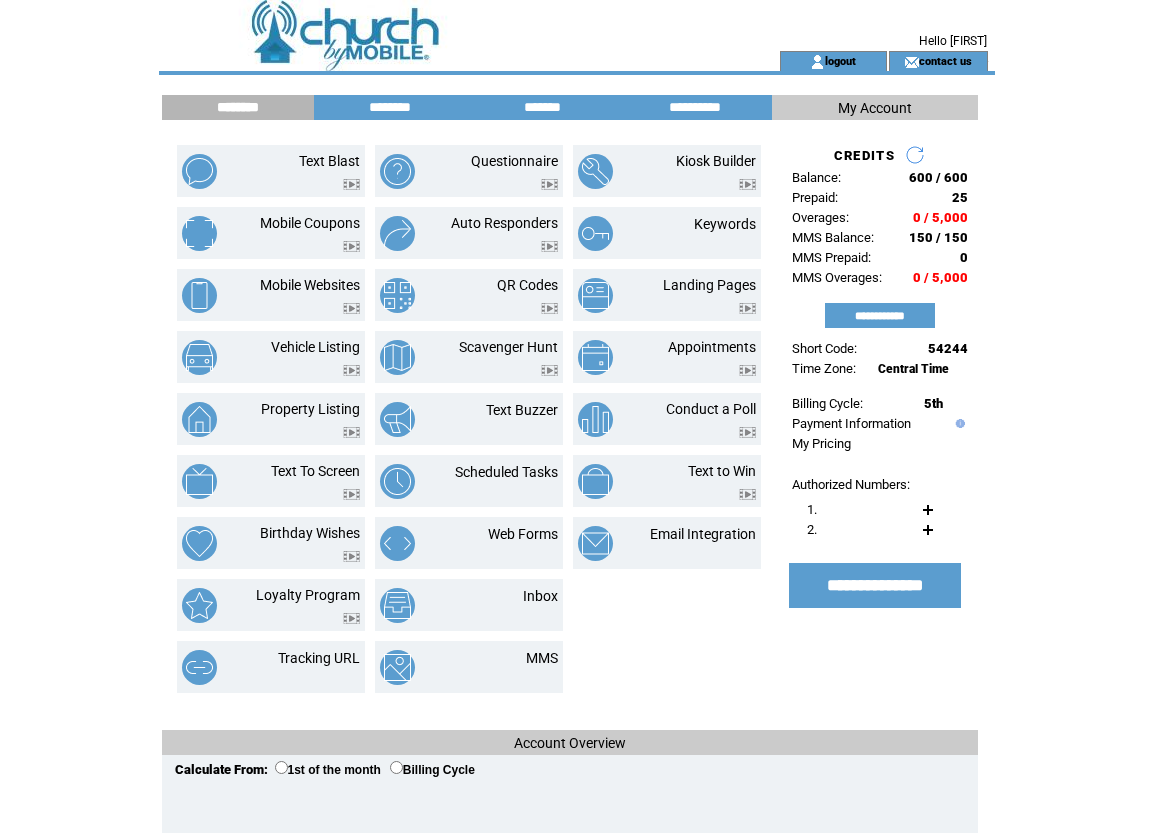 scroll, scrollTop: 0, scrollLeft: 0, axis: both 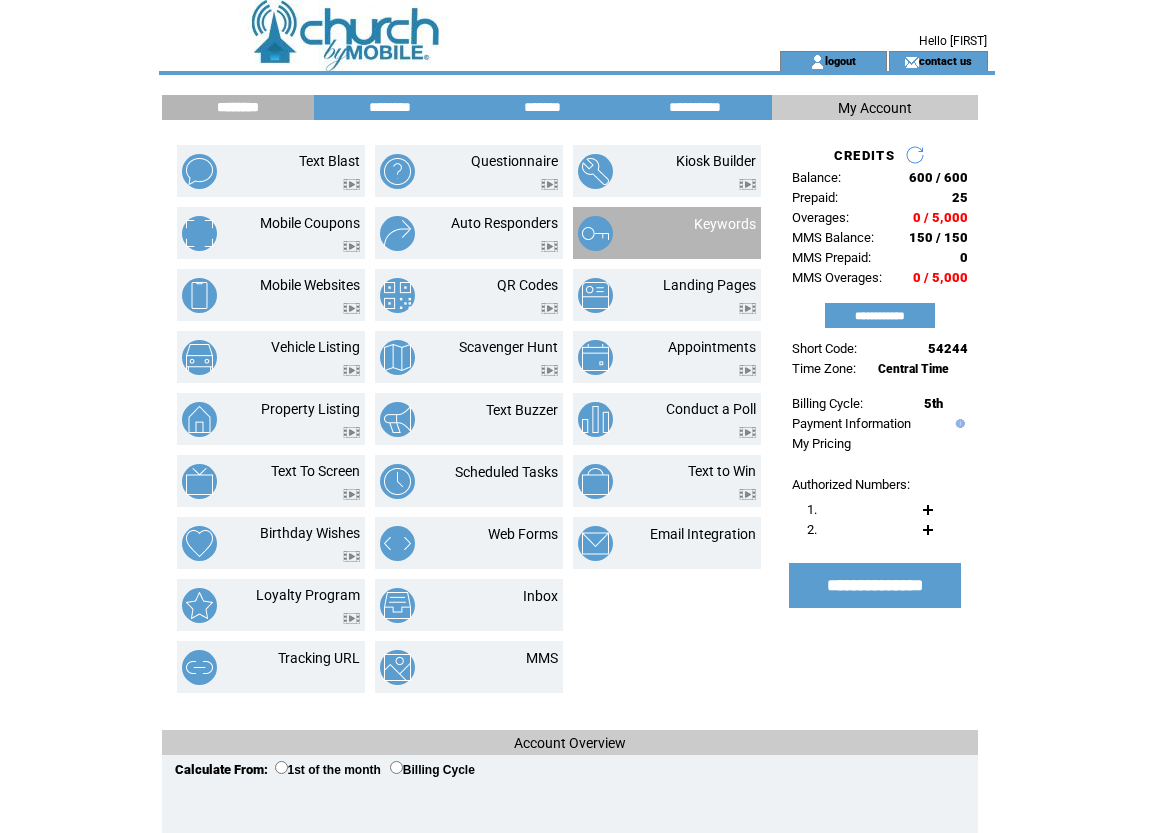 click on "Keywords" at bounding box center (701, 233) 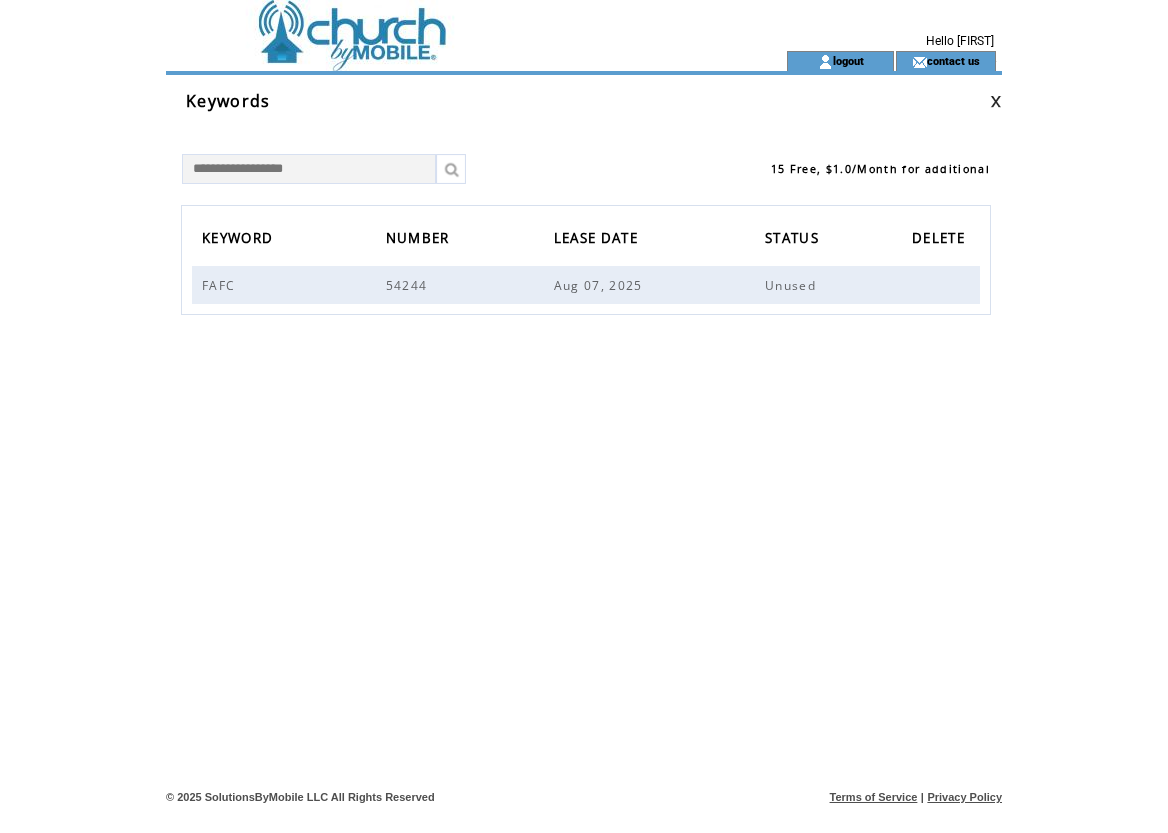 scroll, scrollTop: 0, scrollLeft: 0, axis: both 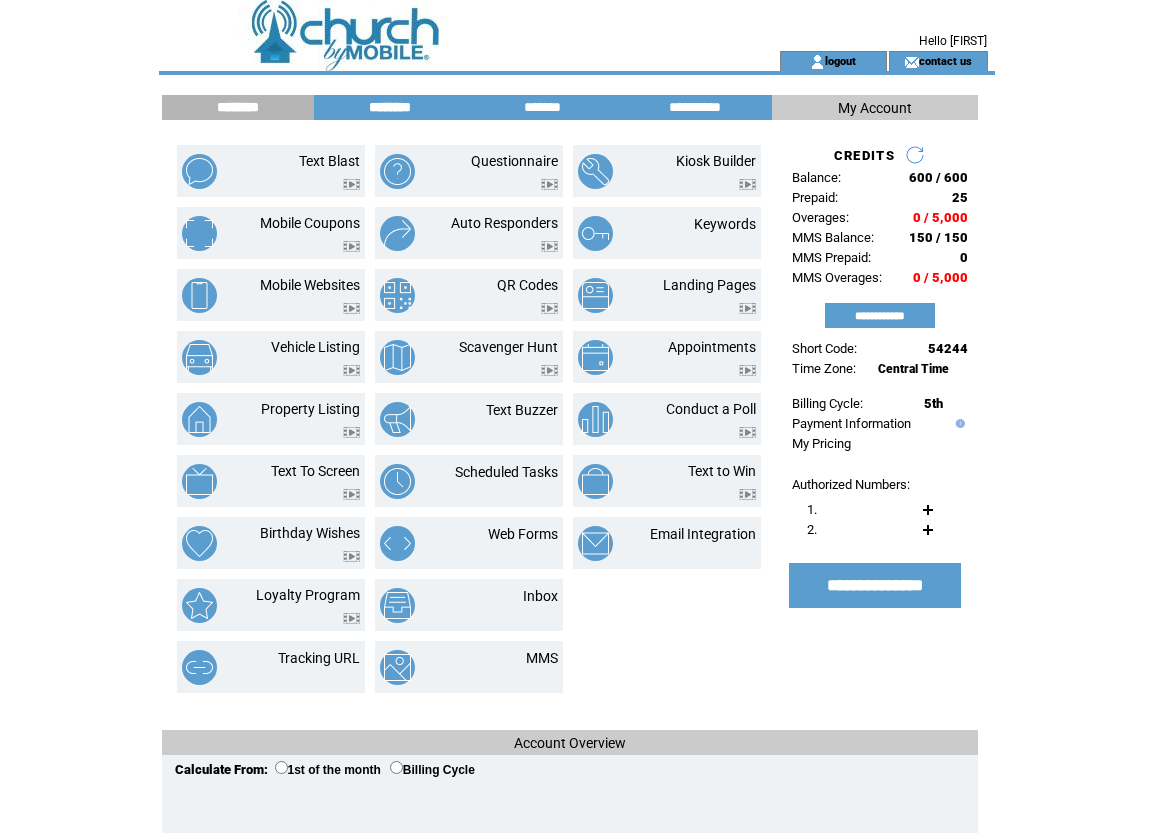 click on "********" at bounding box center (390, 107) 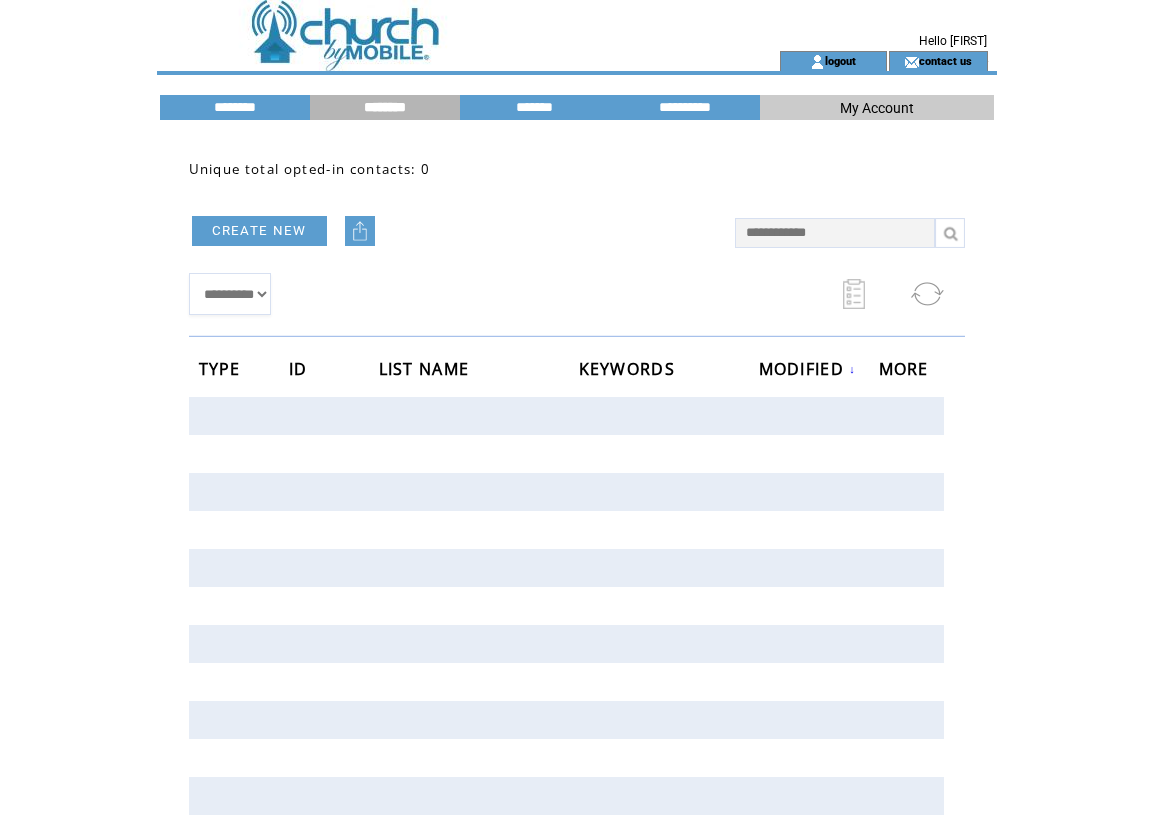 click on "CREATE NEW" at bounding box center [259, 231] 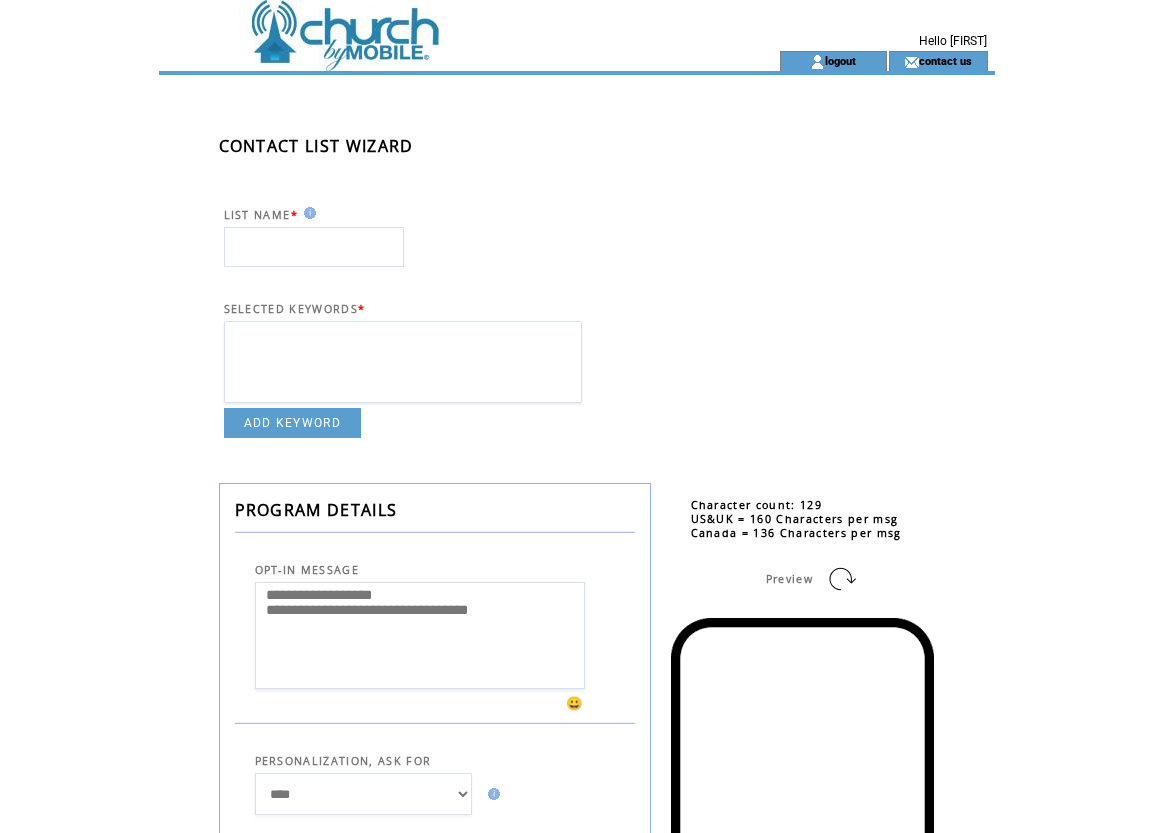 scroll, scrollTop: 0, scrollLeft: 0, axis: both 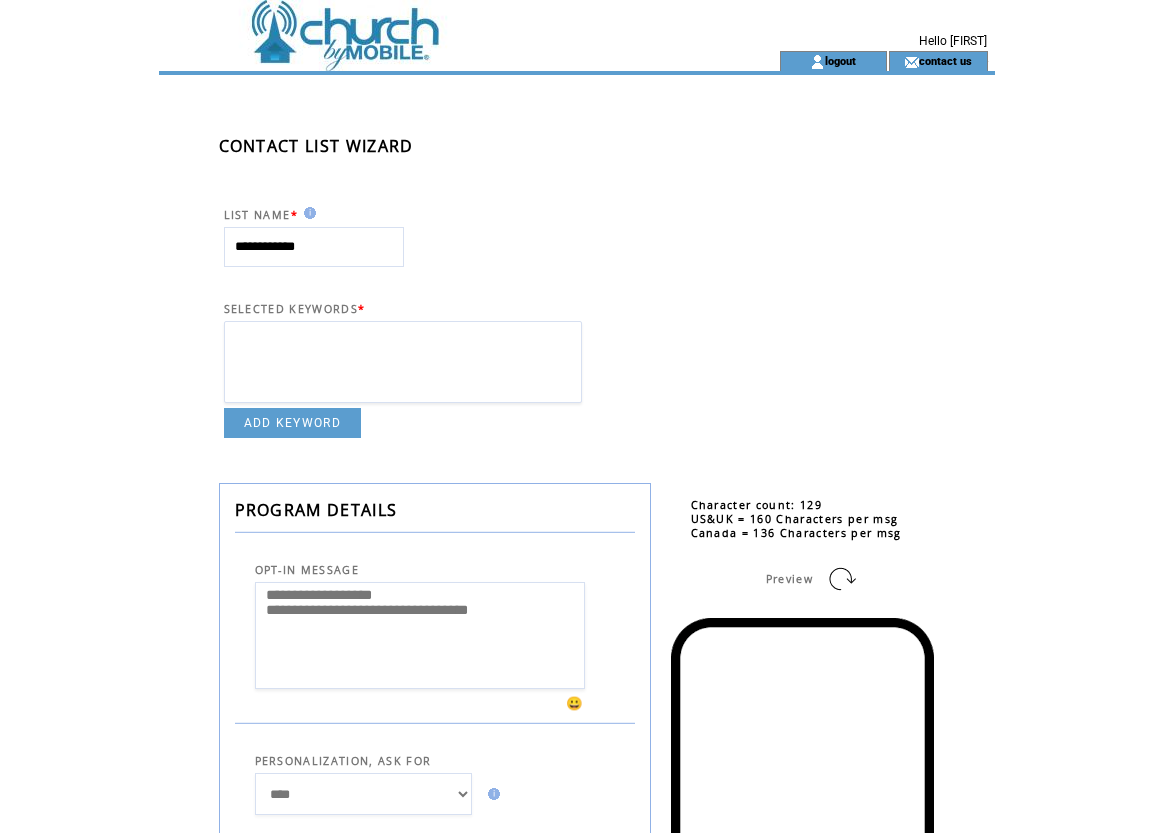 type on "**********" 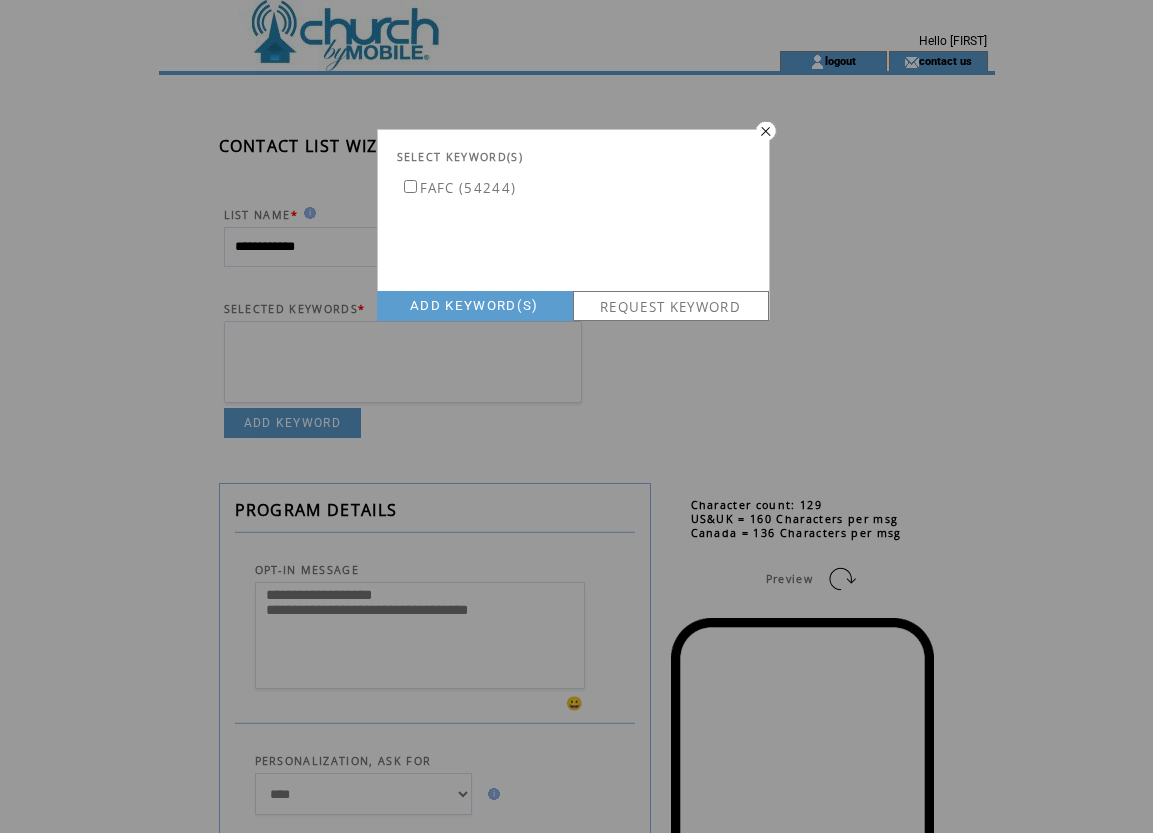 click on "REQUEST KEYWORD" at bounding box center [671, 306] 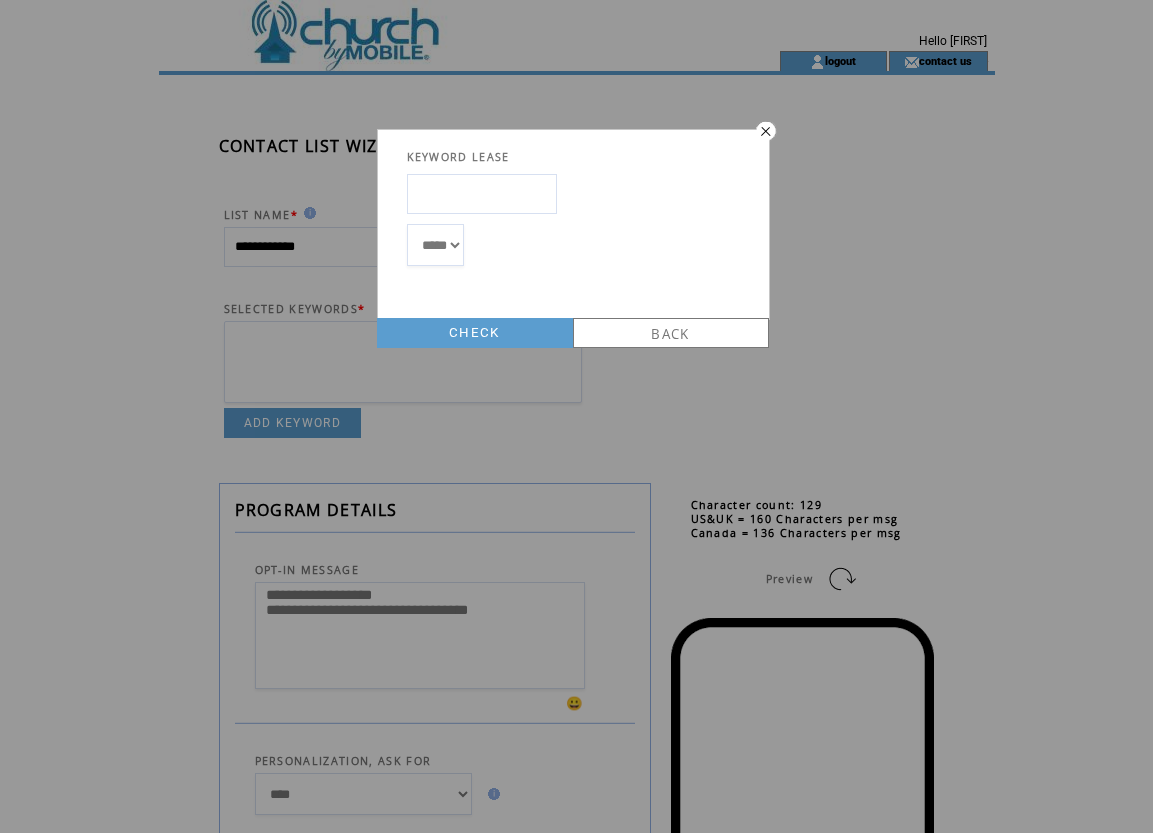 click at bounding box center (482, 194) 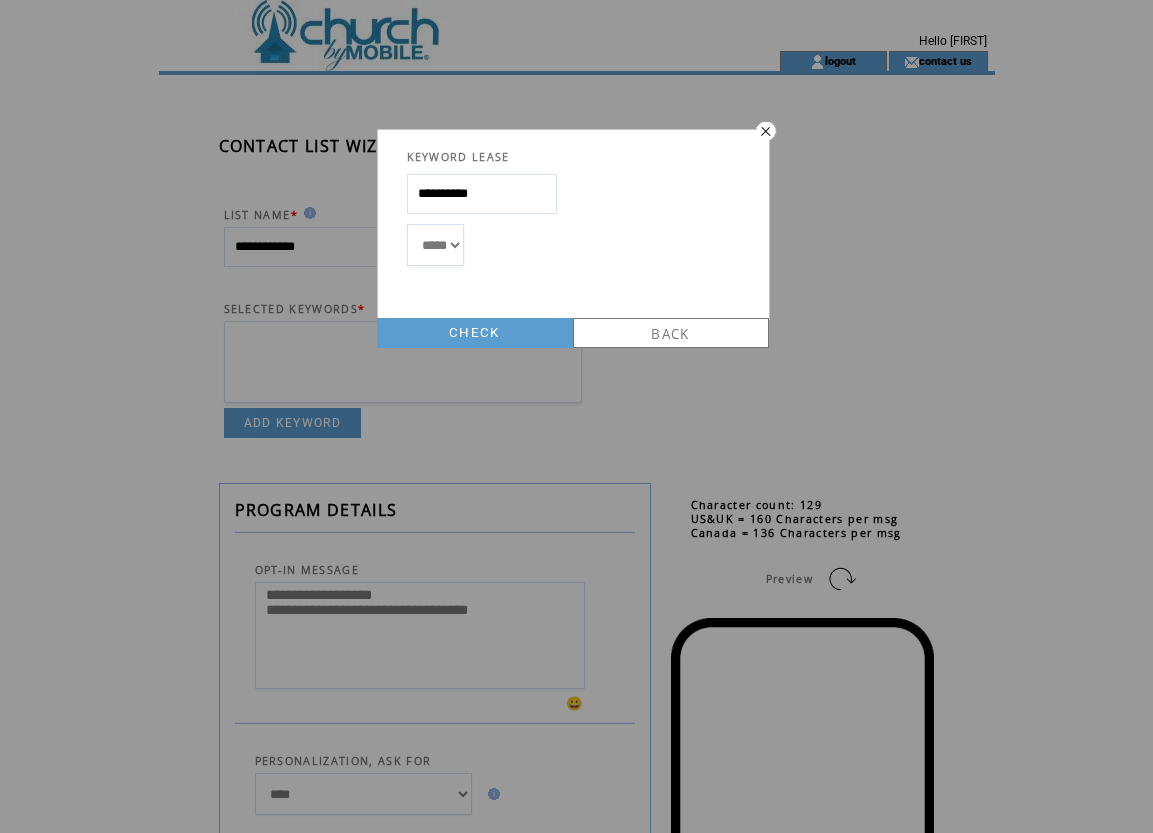 type on "**********" 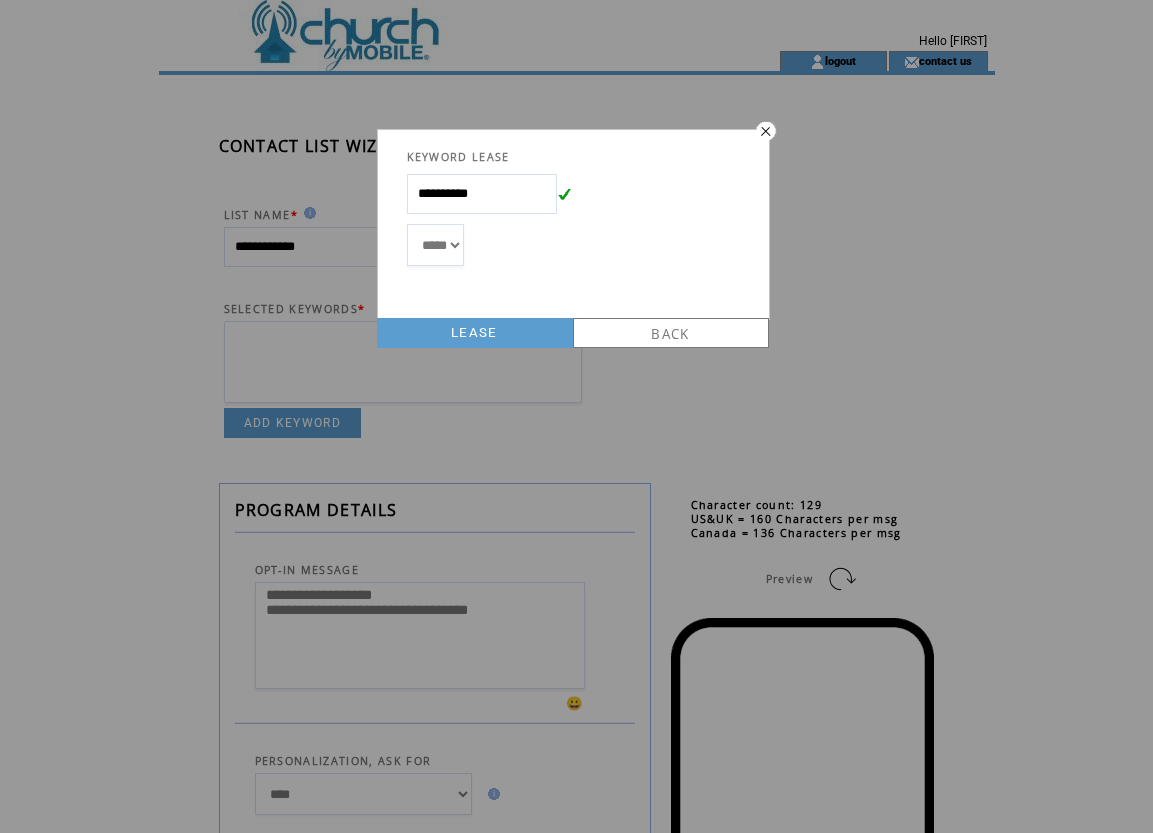 click on "LEASE" at bounding box center [475, 333] 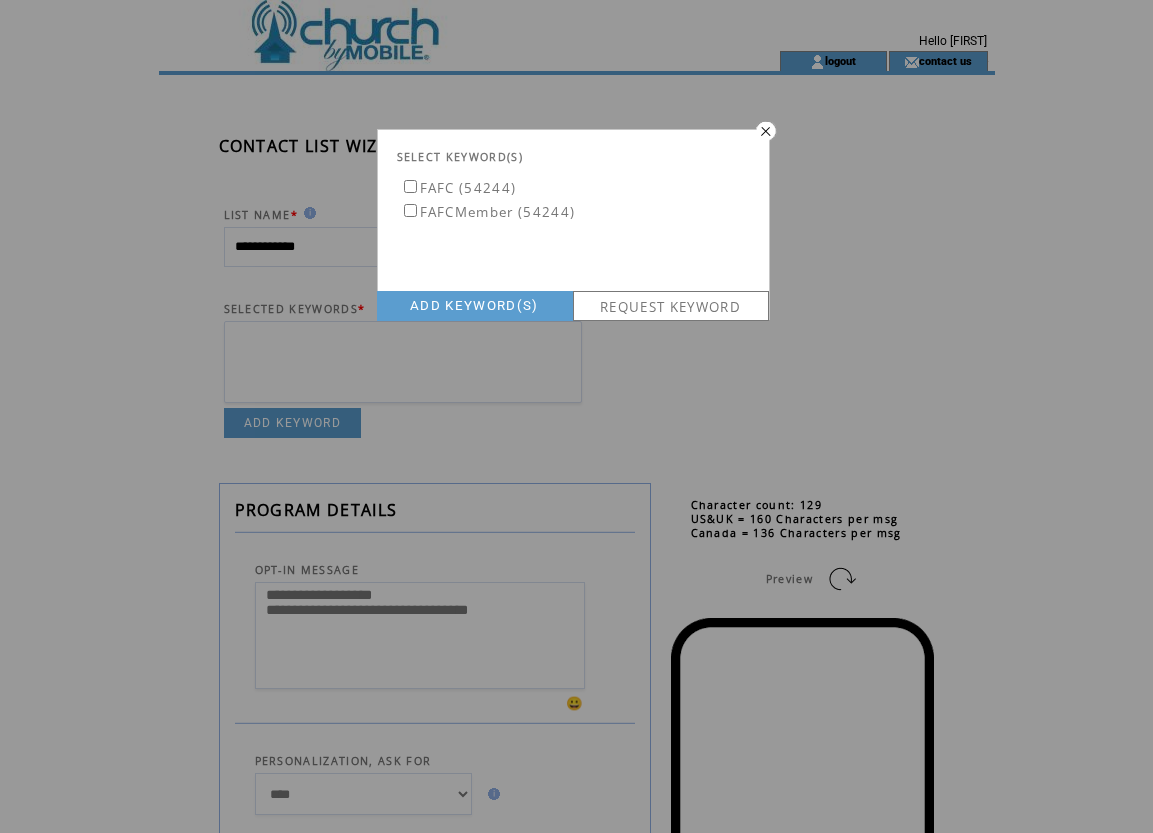 click on "REQUEST KEYWORD" at bounding box center [671, 306] 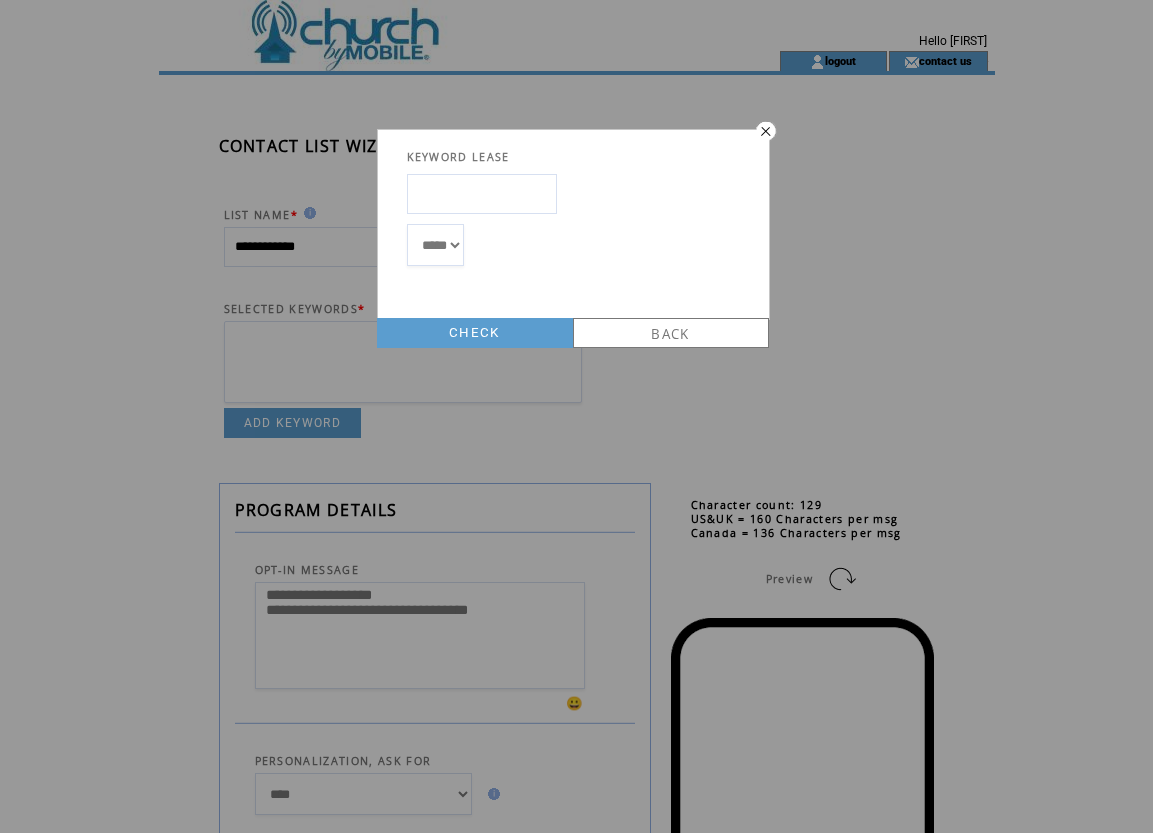 click at bounding box center [482, 194] 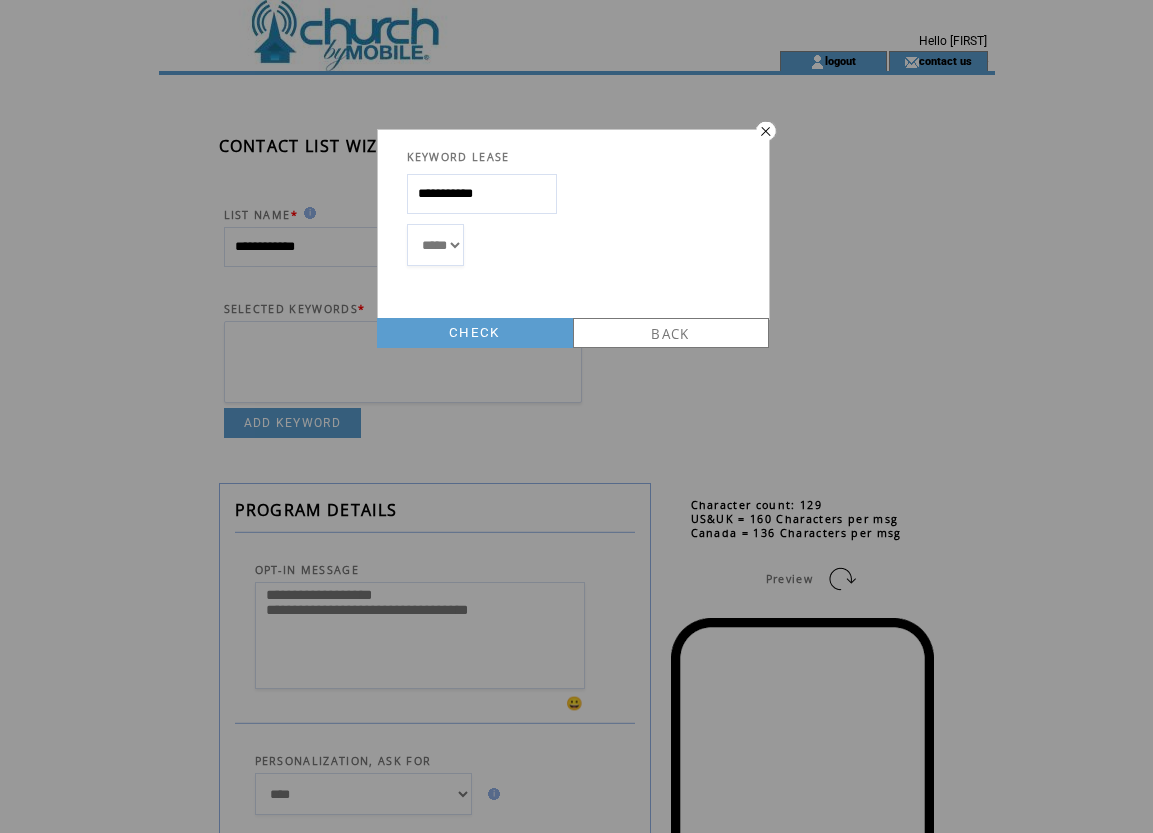 type on "**********" 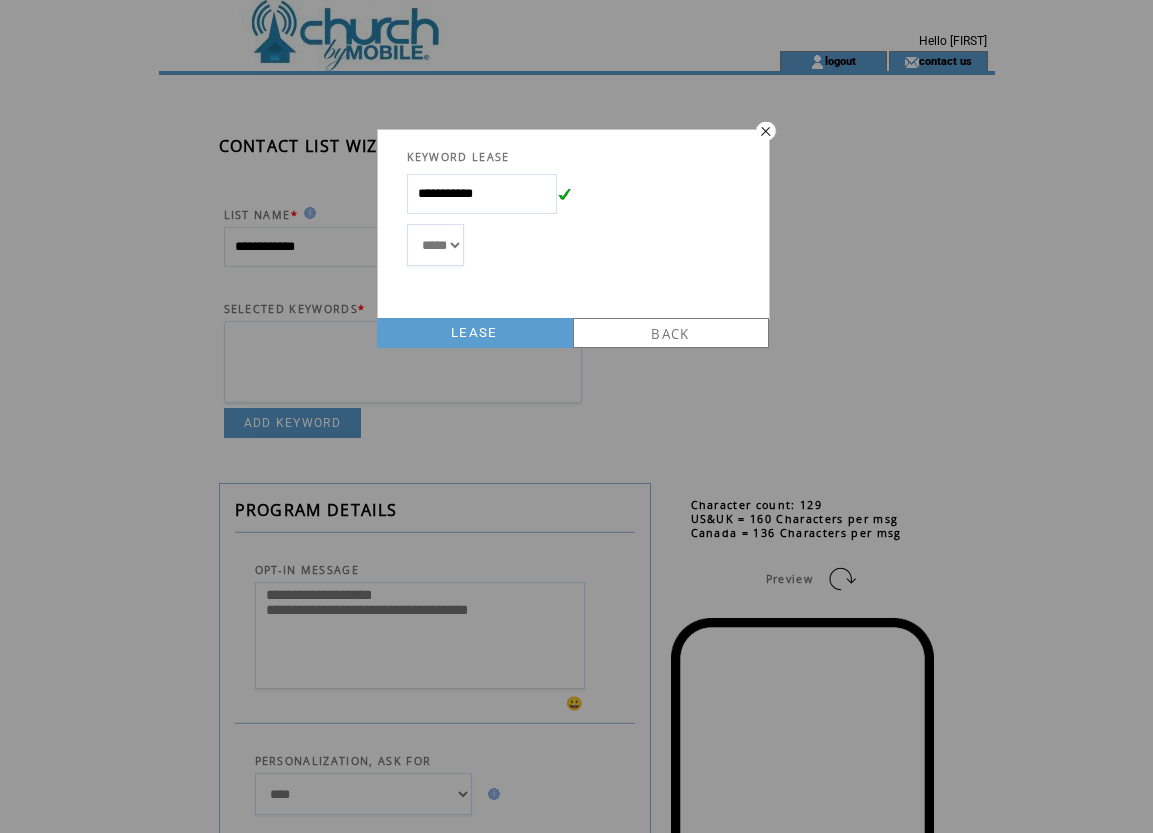 click on "LEASE" at bounding box center [475, 333] 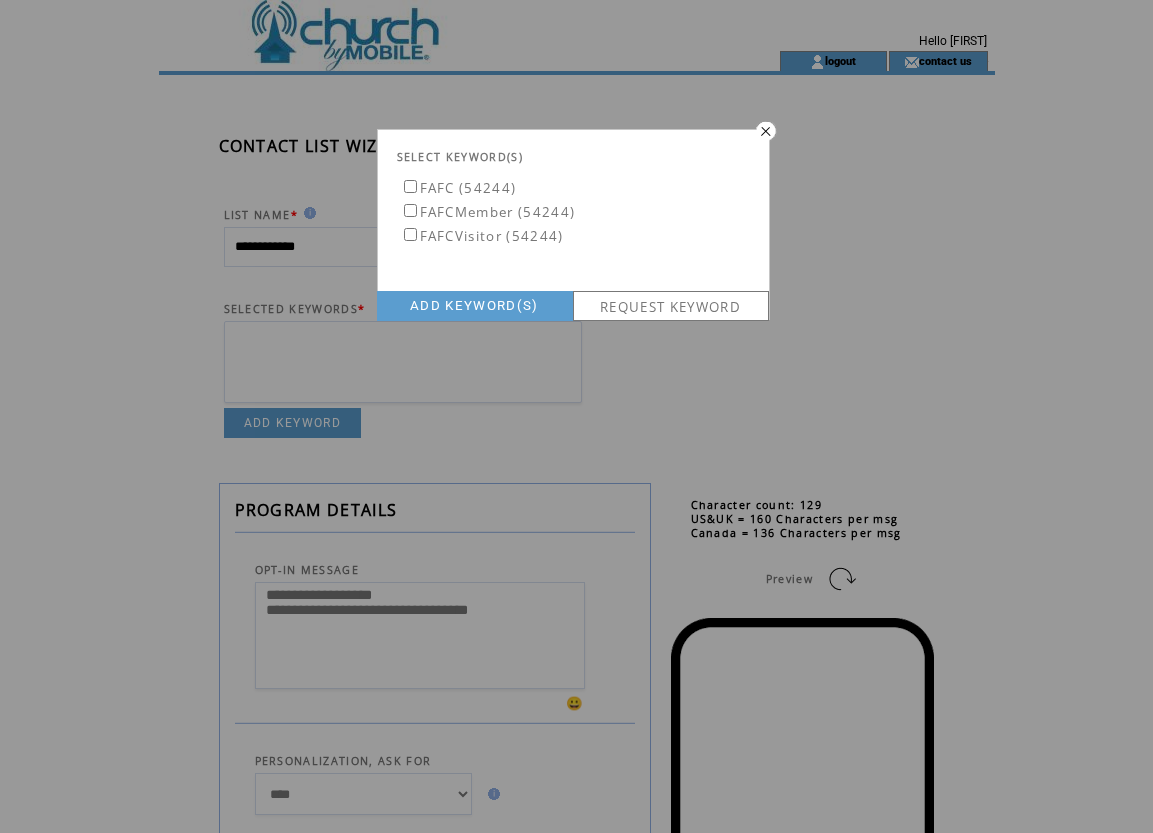 click on "REQUEST KEYWORD" at bounding box center [671, 306] 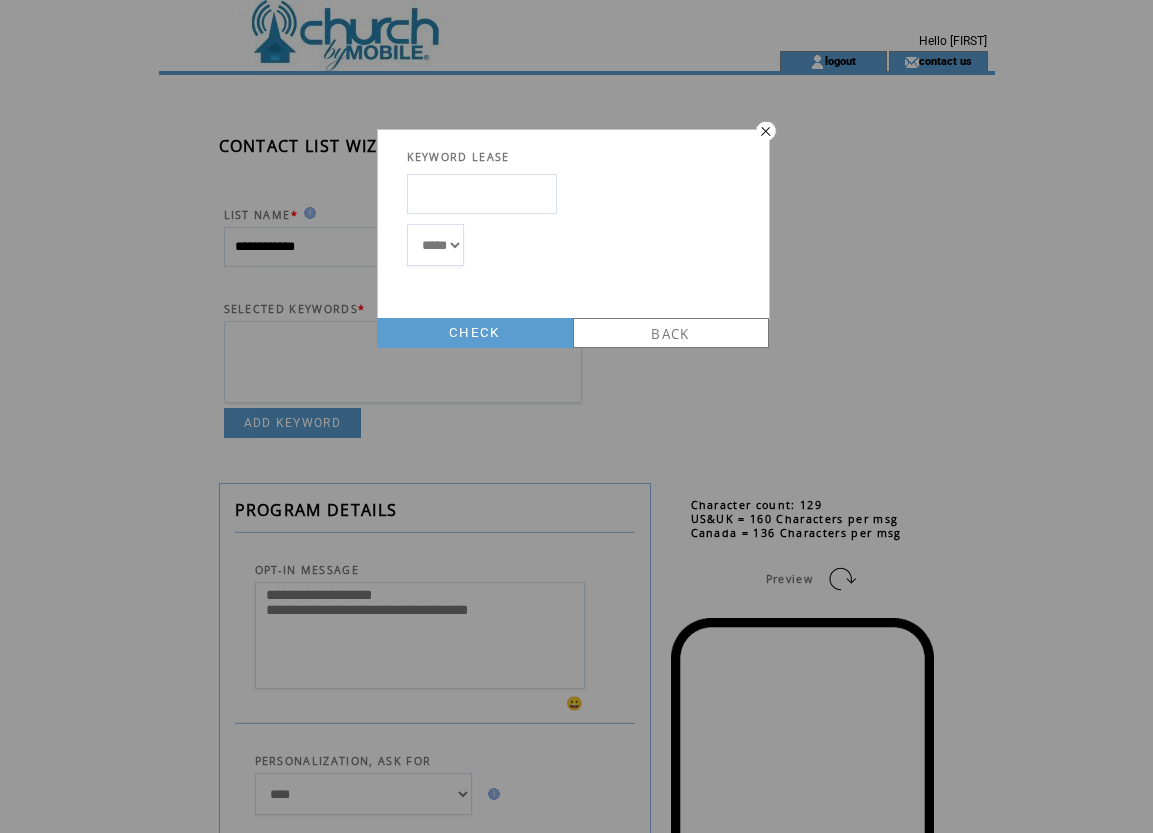 click at bounding box center [482, 194] 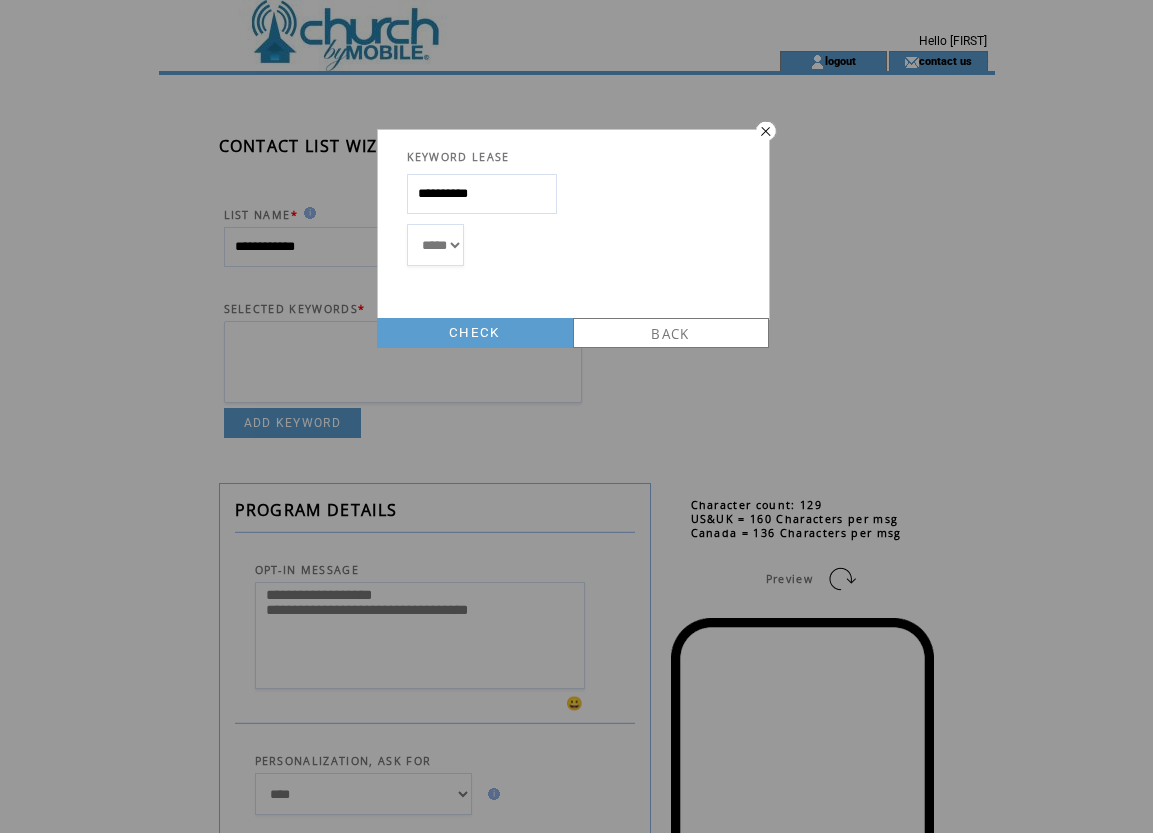 type on "**********" 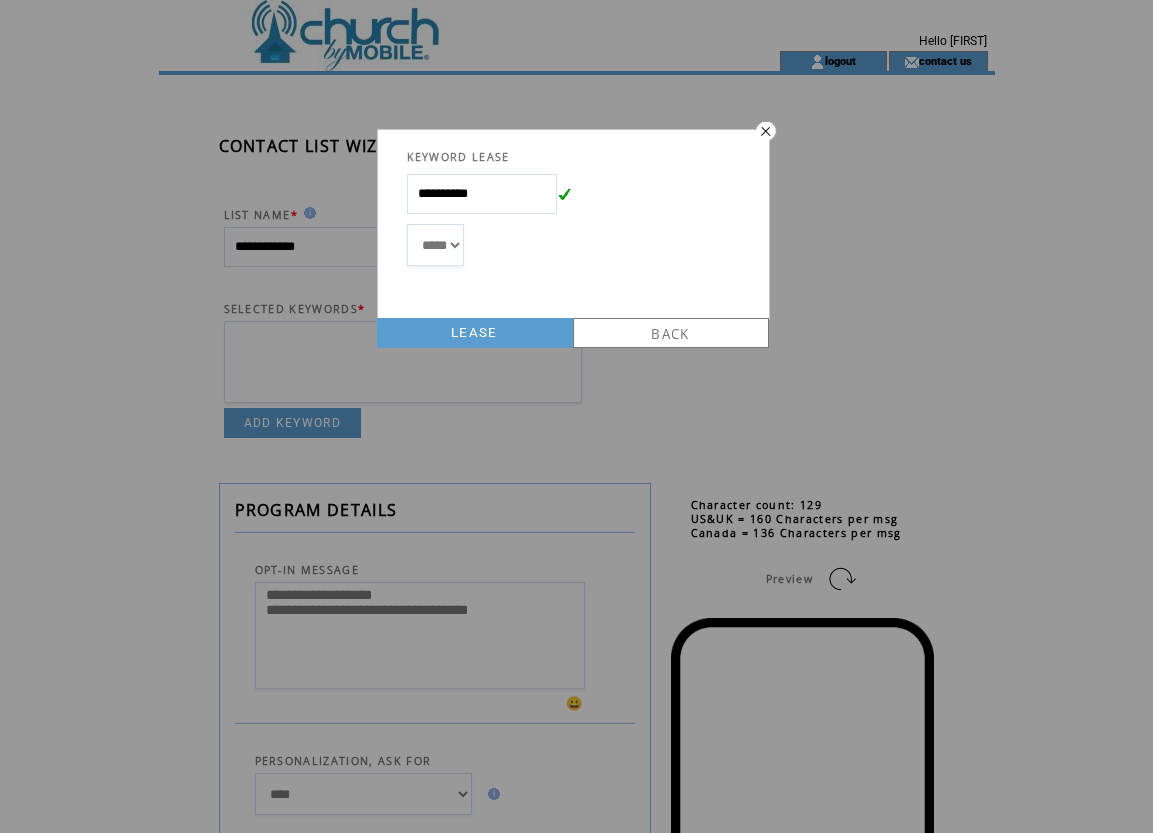click on "LEASE" at bounding box center (475, 333) 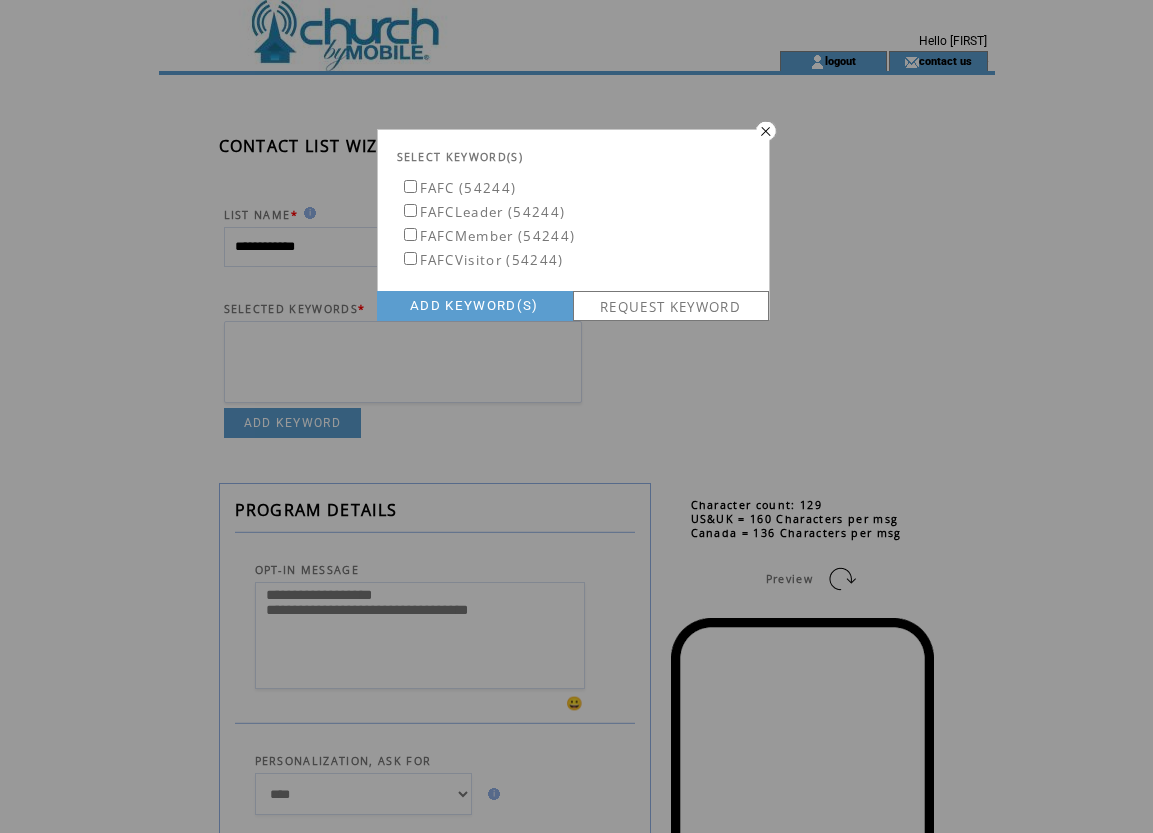 click at bounding box center [764, 130] 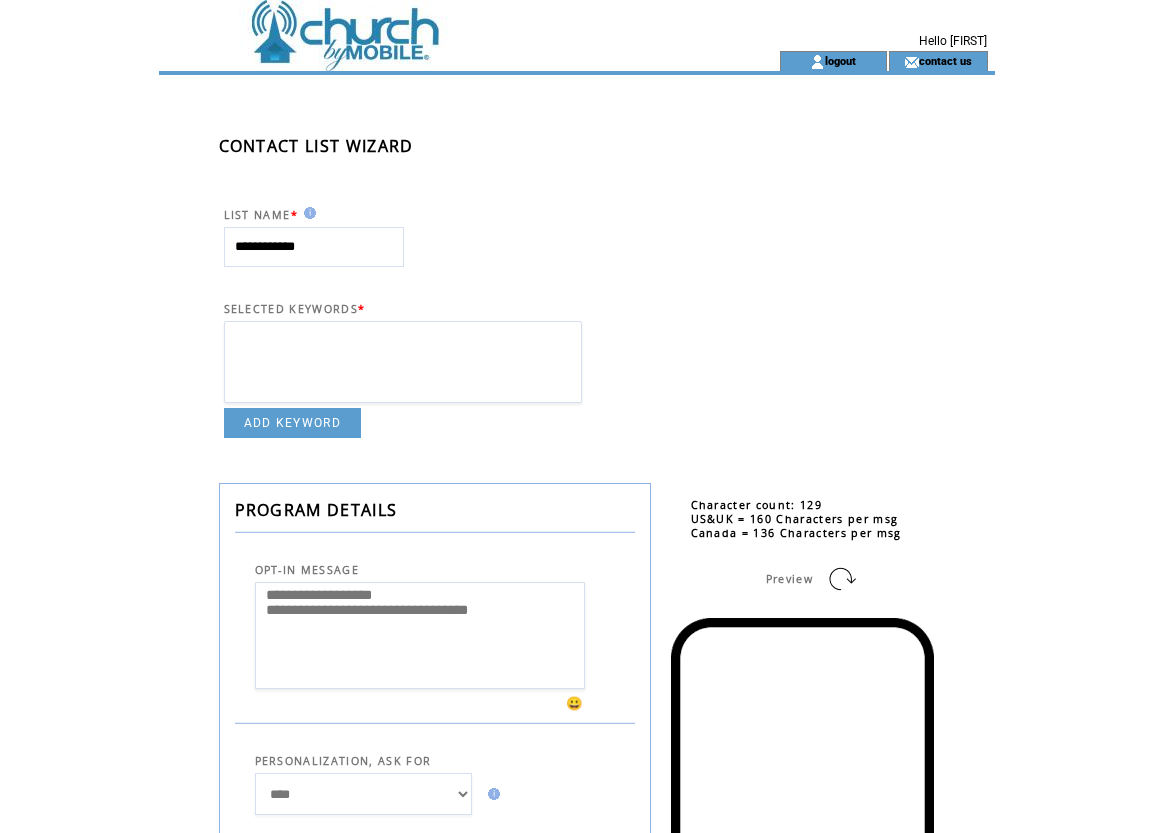 scroll, scrollTop: 0, scrollLeft: 0, axis: both 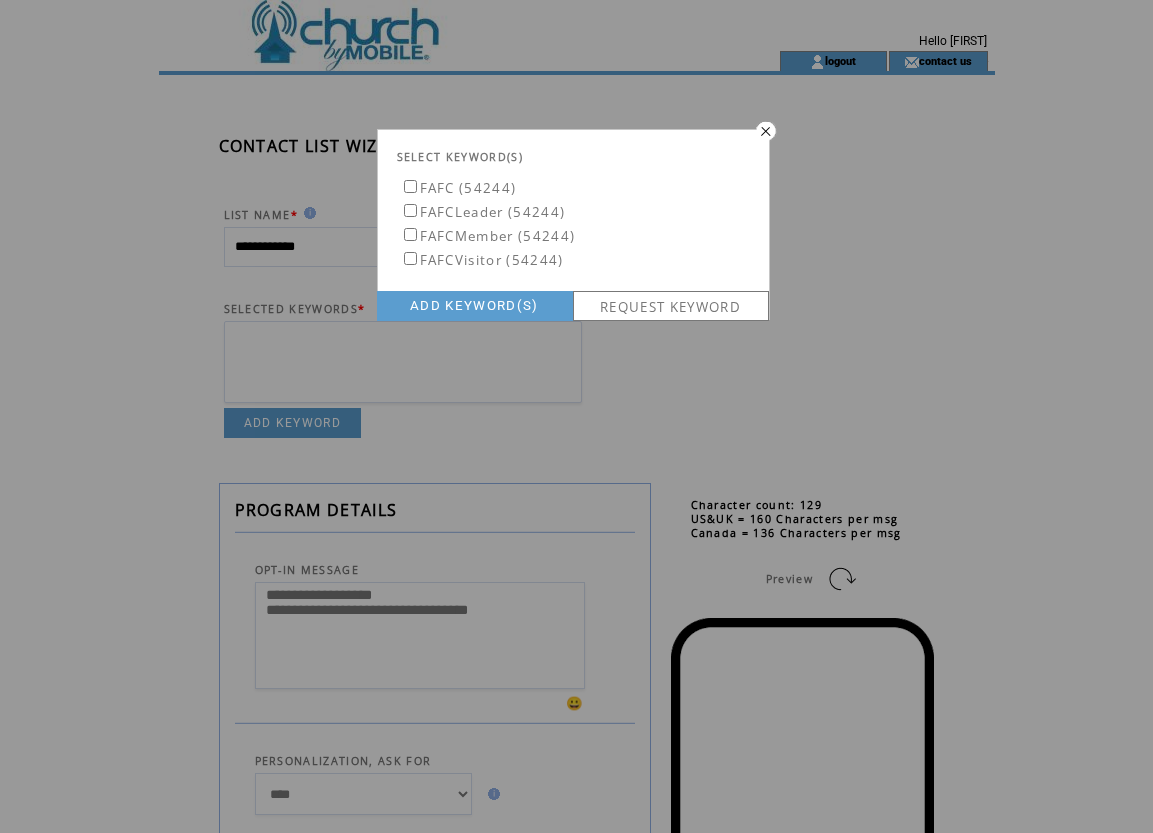 click on "SELECT KEYWORD(S)  FAFC (54244)  FAFCLeader (54244)  FAFCMember (54244)  FAFCVisitor (54244) ADD KEYWORD(S) REQUEST KEYWORD" at bounding box center (576, 416) 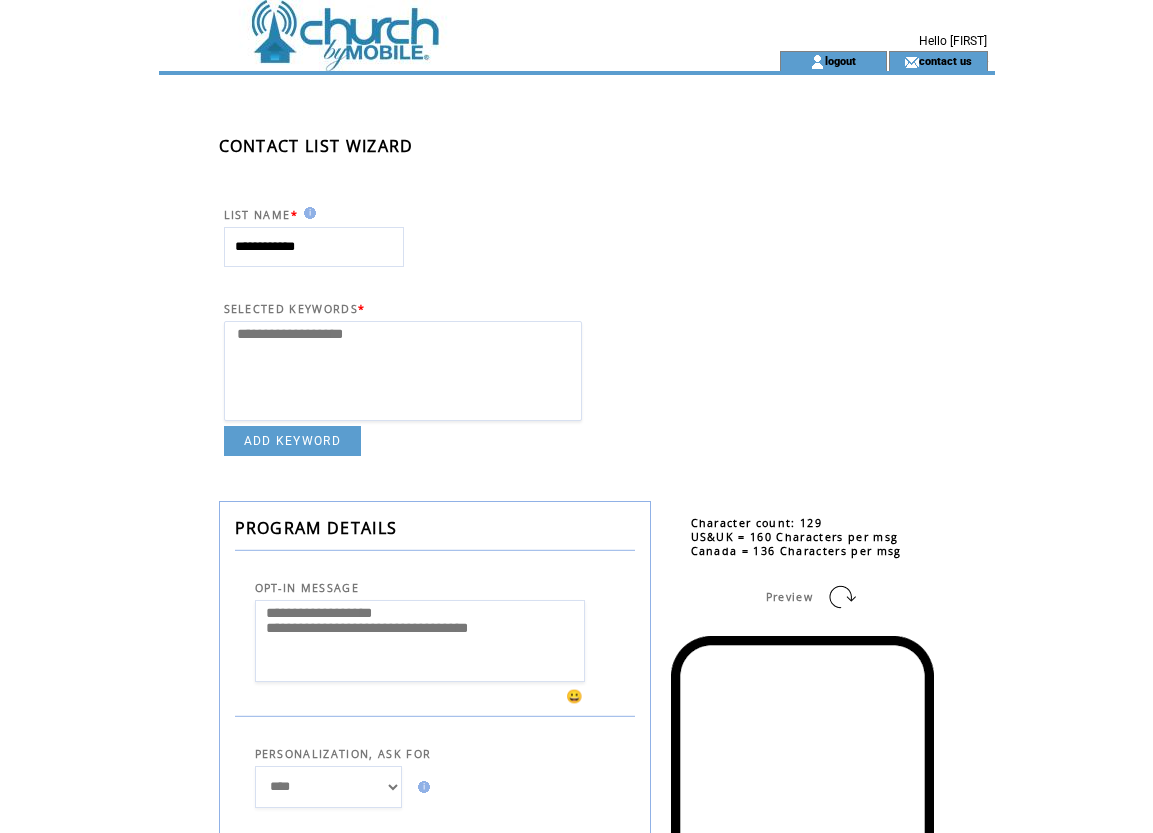 select 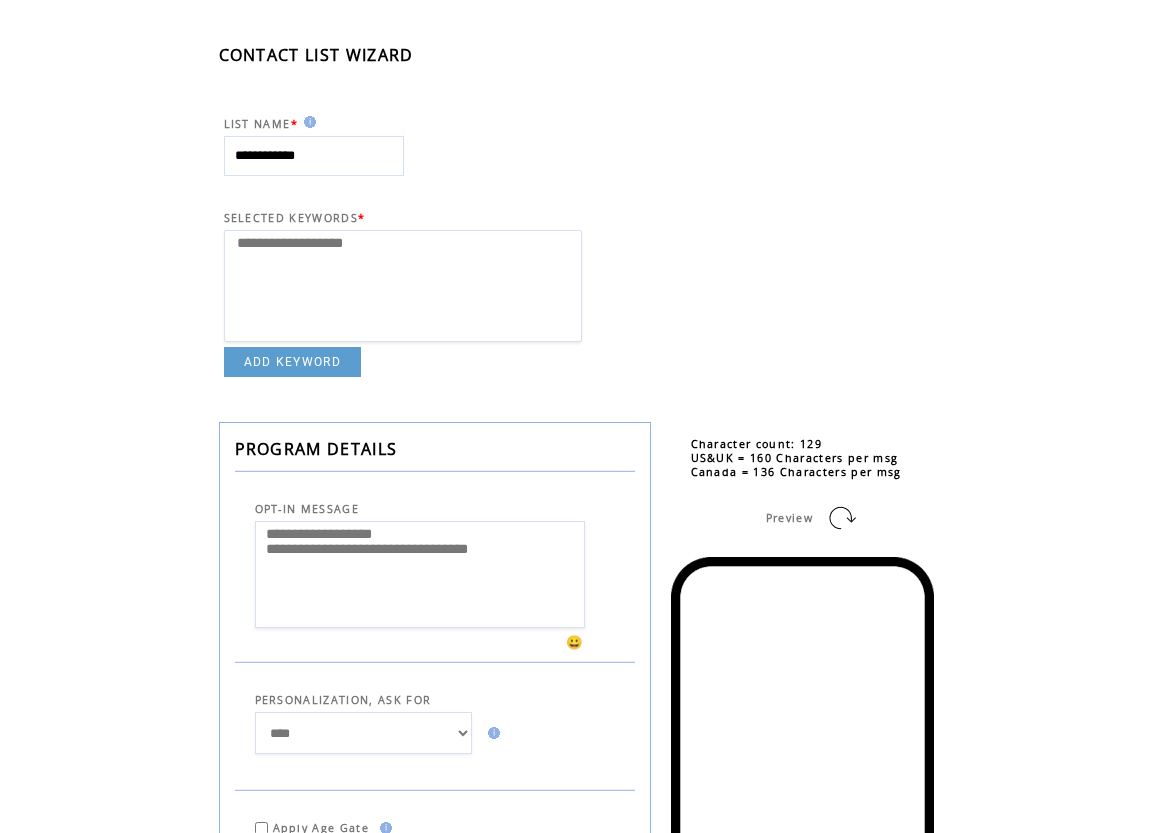 scroll, scrollTop: 159, scrollLeft: 0, axis: vertical 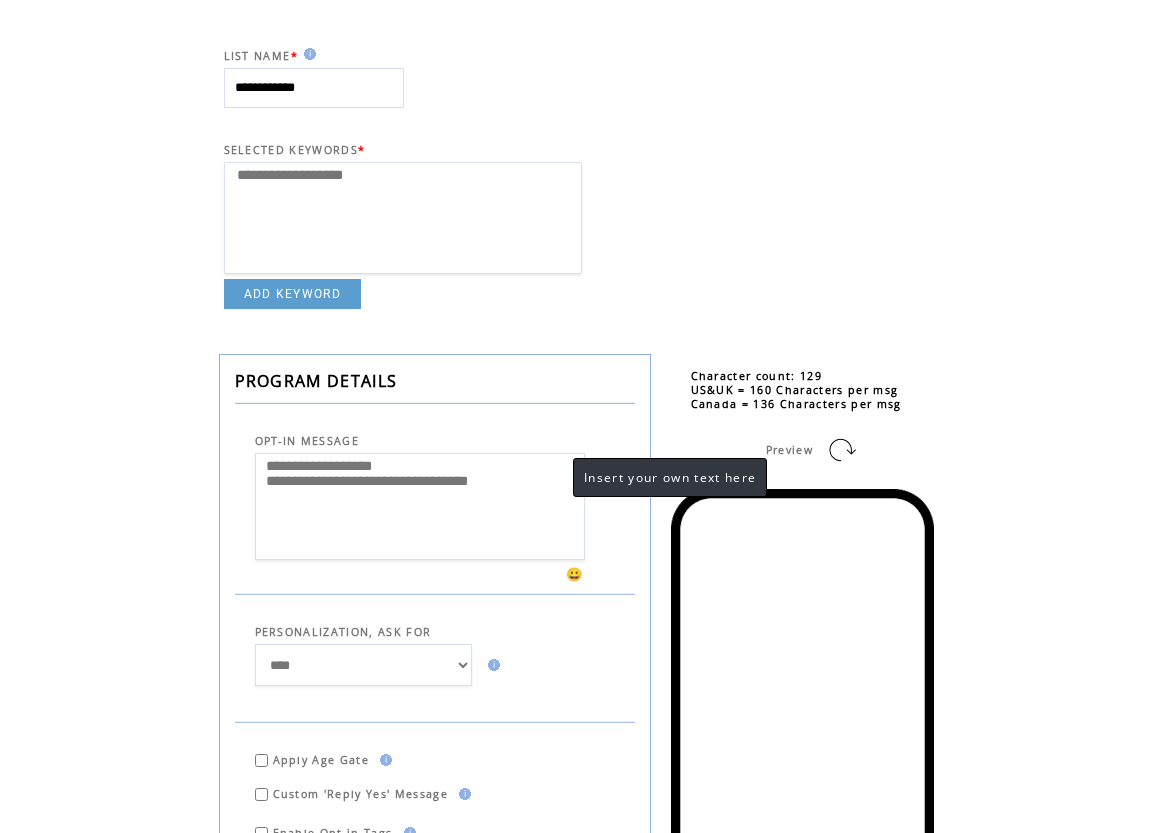 drag, startPoint x: 266, startPoint y: 470, endPoint x: 557, endPoint y: 509, distance: 293.60178 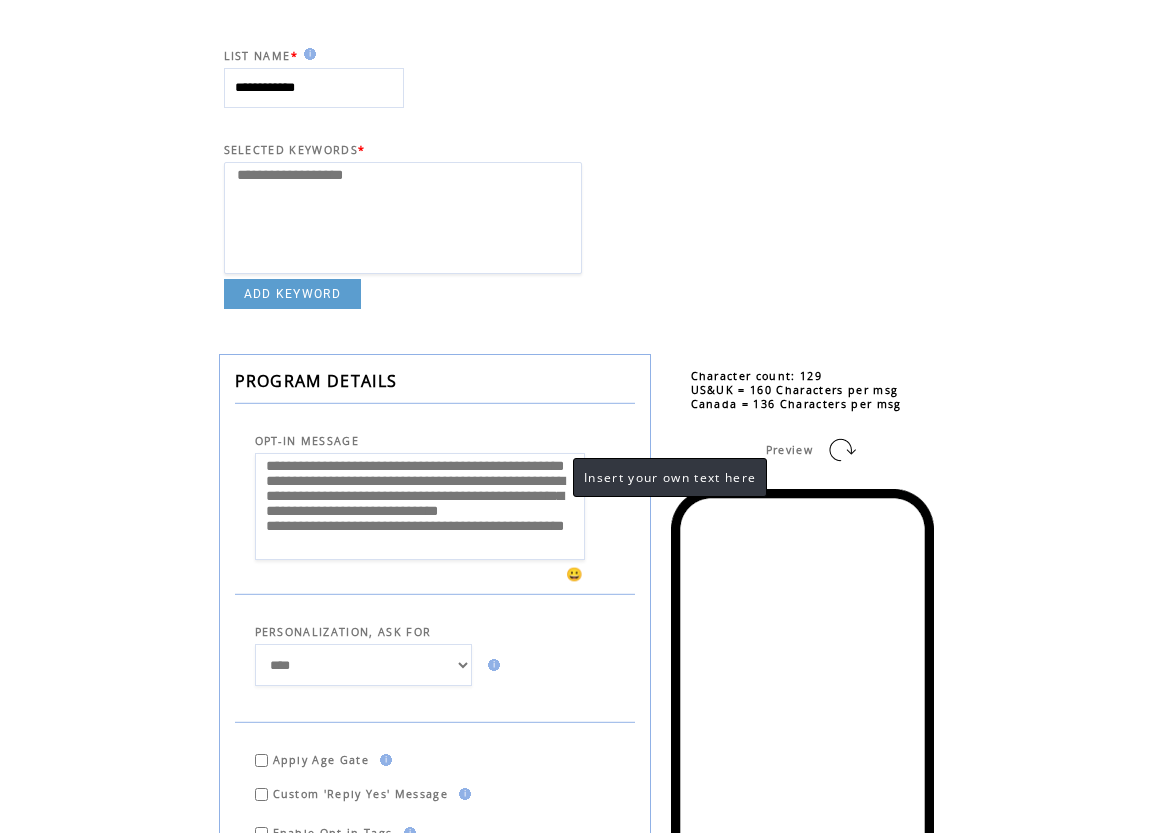 scroll, scrollTop: 64, scrollLeft: 0, axis: vertical 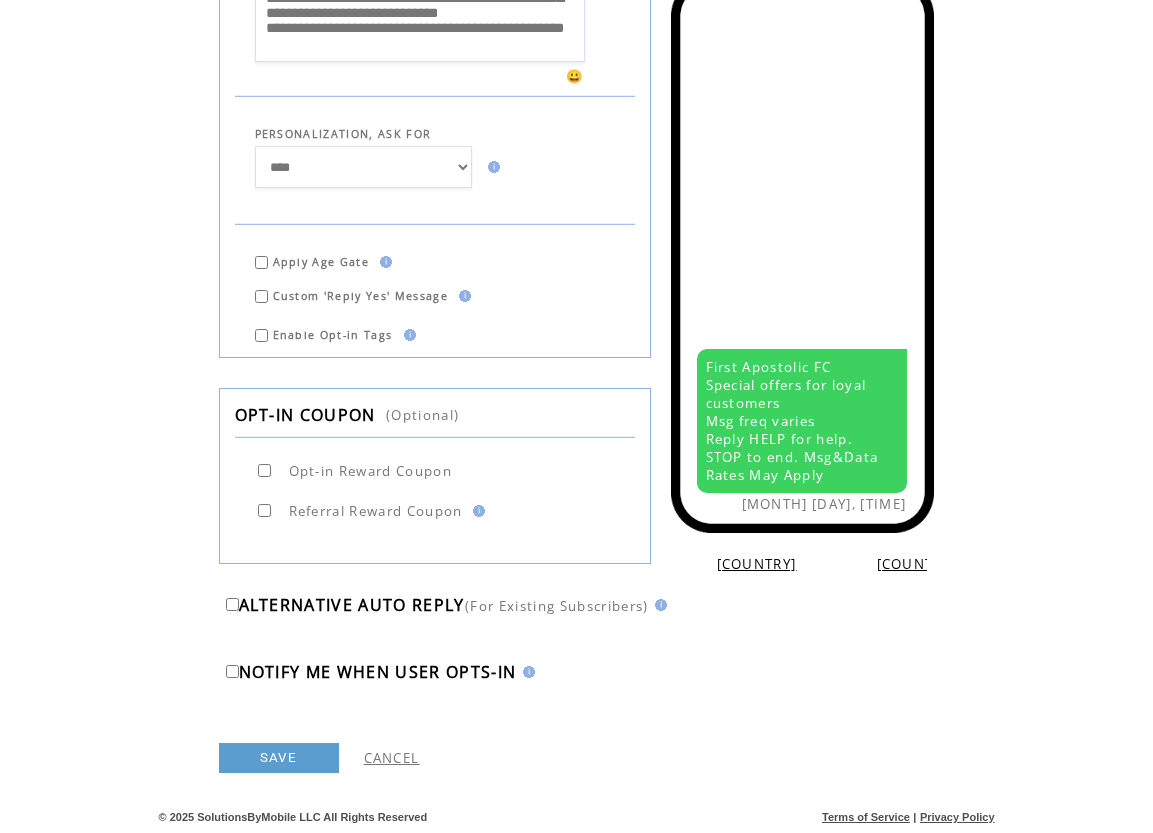 type on "**********" 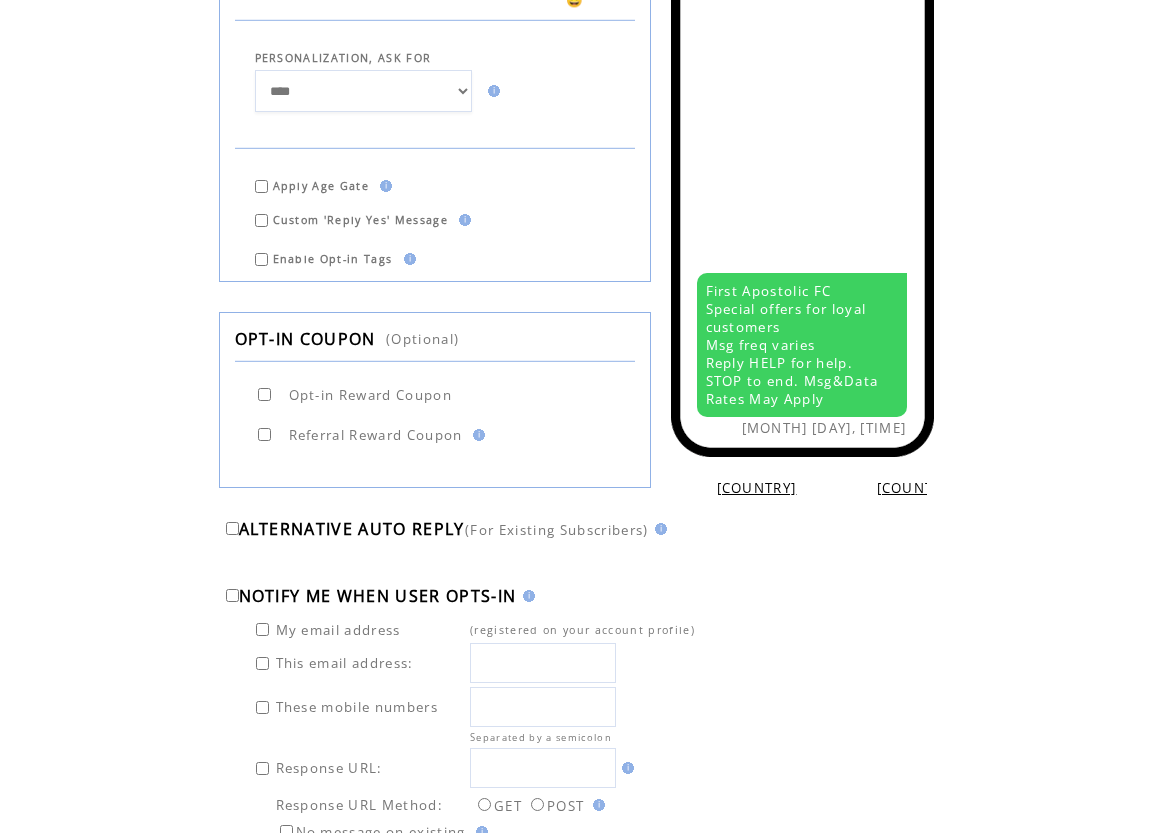 scroll, scrollTop: 855, scrollLeft: 0, axis: vertical 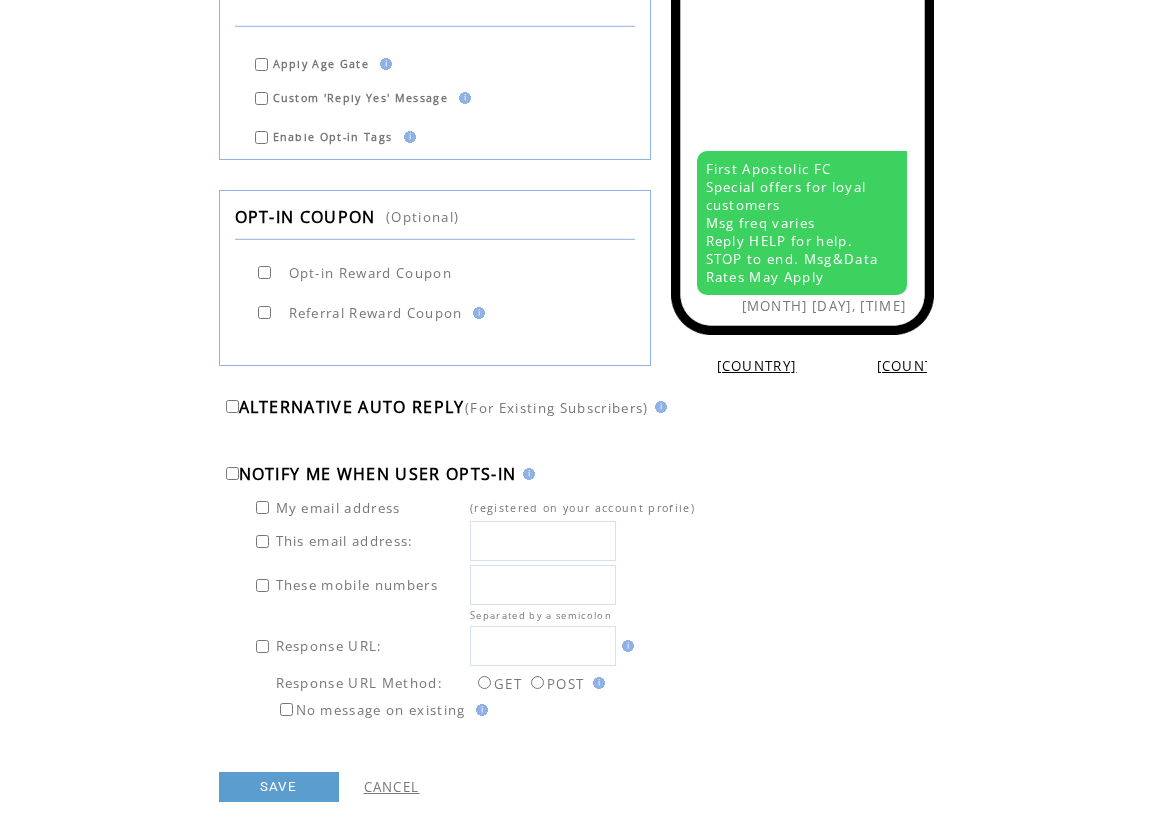 click on "**********" at bounding box center [607, 26] 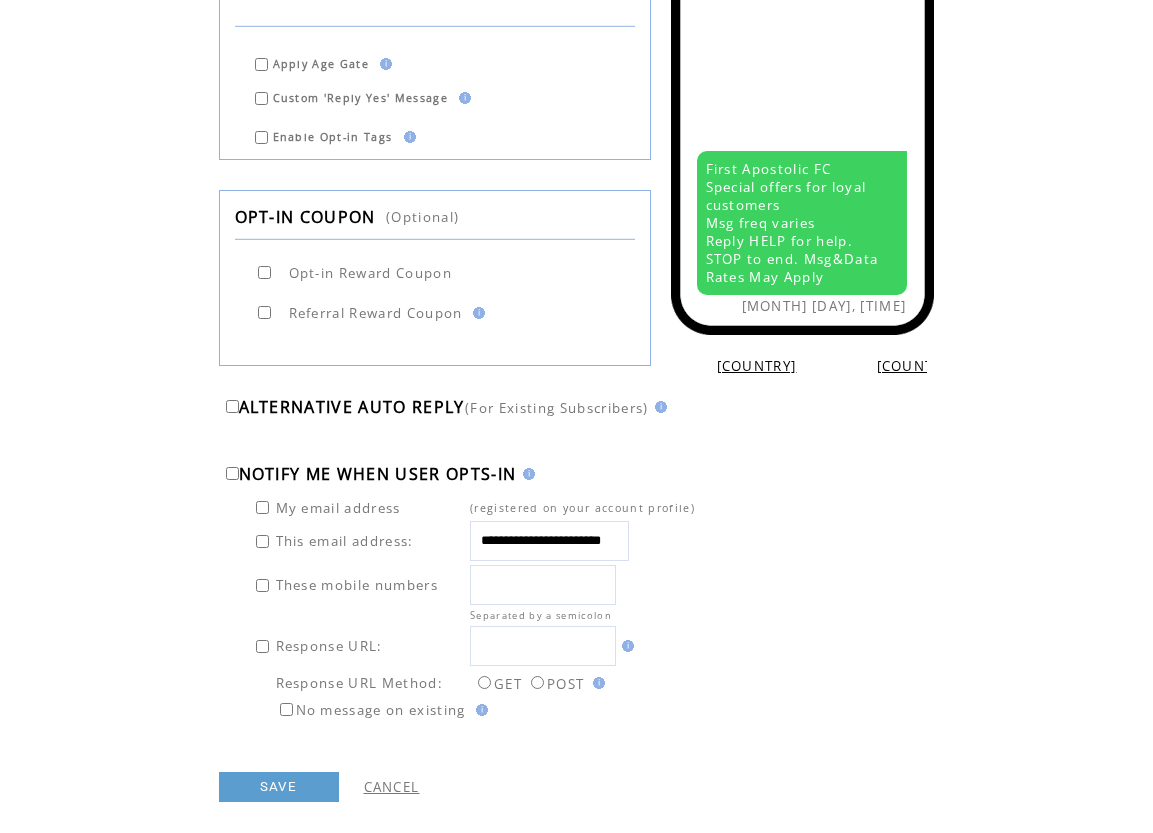 scroll, scrollTop: 0, scrollLeft: 45, axis: horizontal 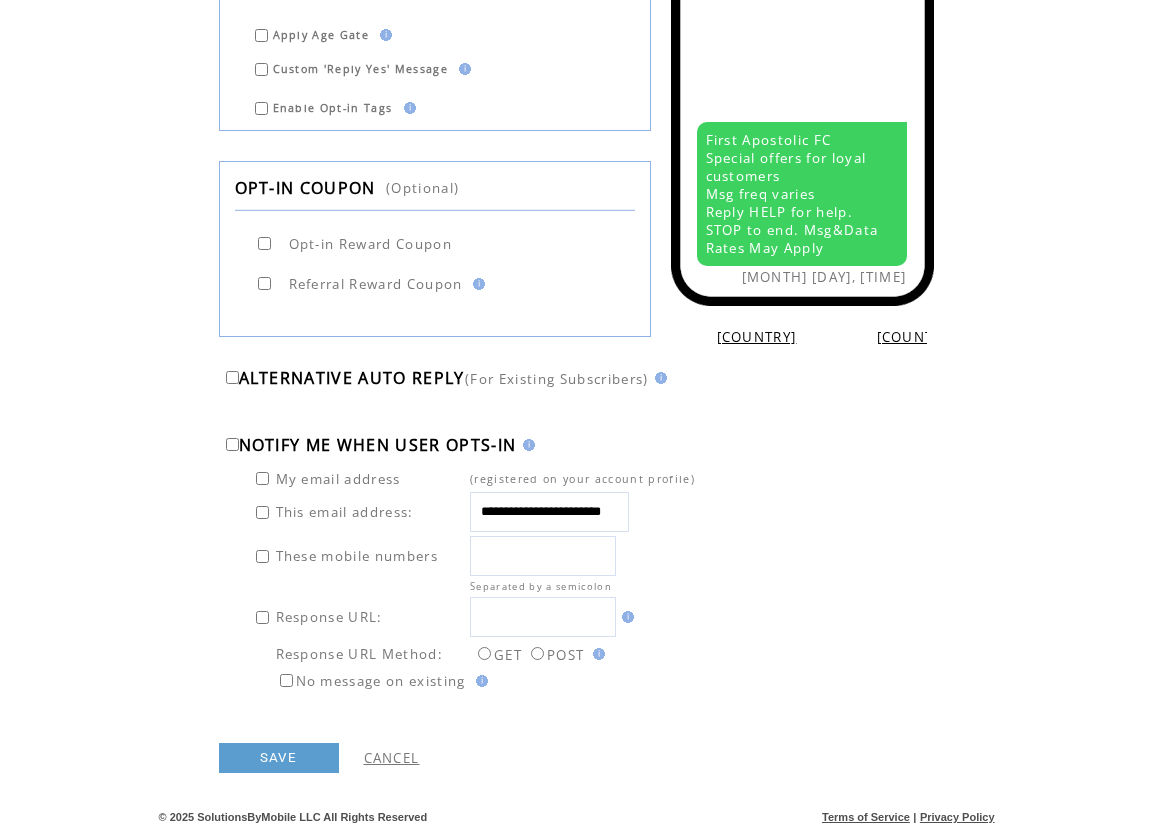 click on "SAVE" at bounding box center [279, 758] 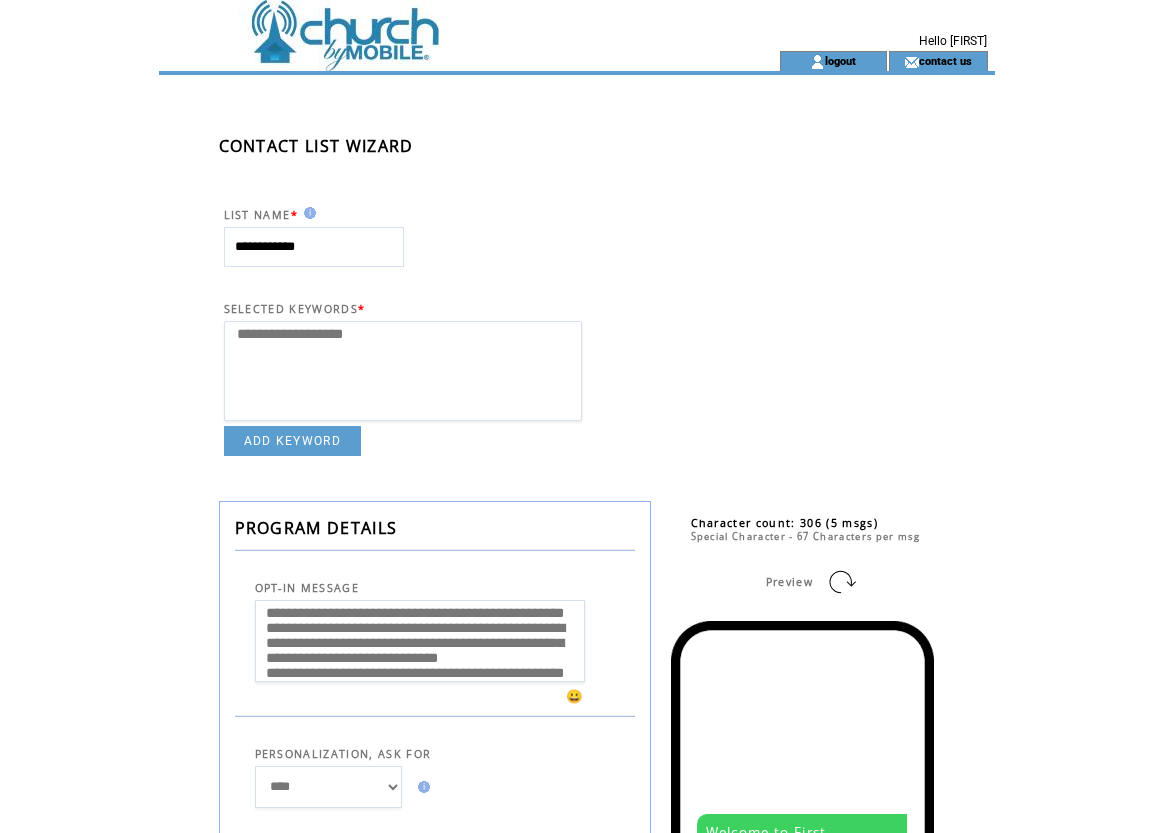select 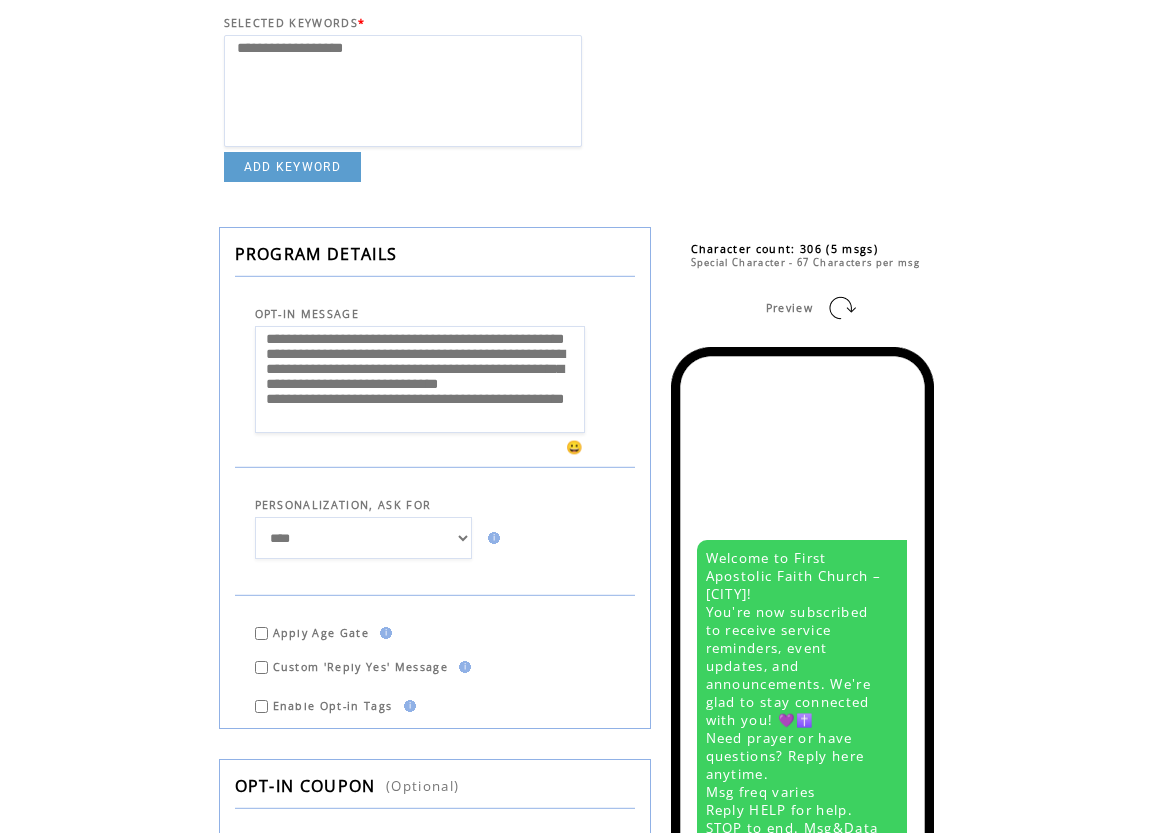 scroll, scrollTop: 280, scrollLeft: 0, axis: vertical 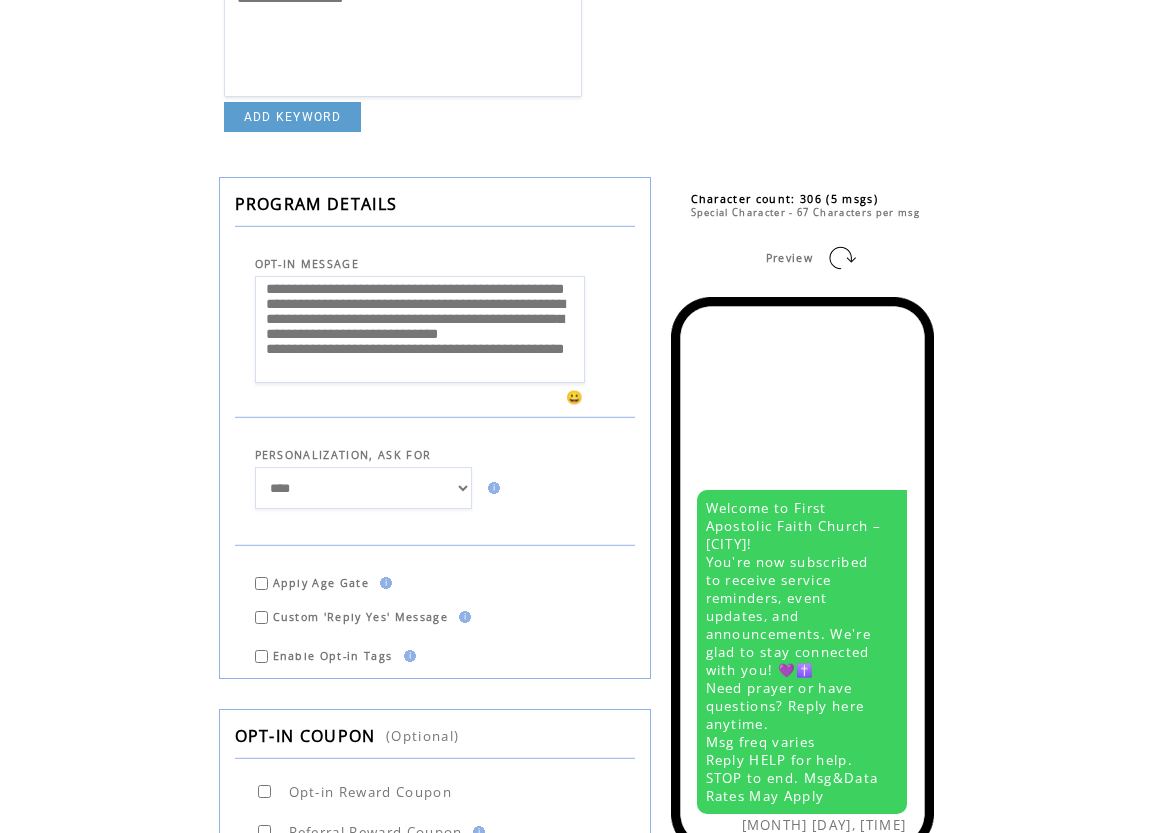 click on "**********" at bounding box center [420, 329] 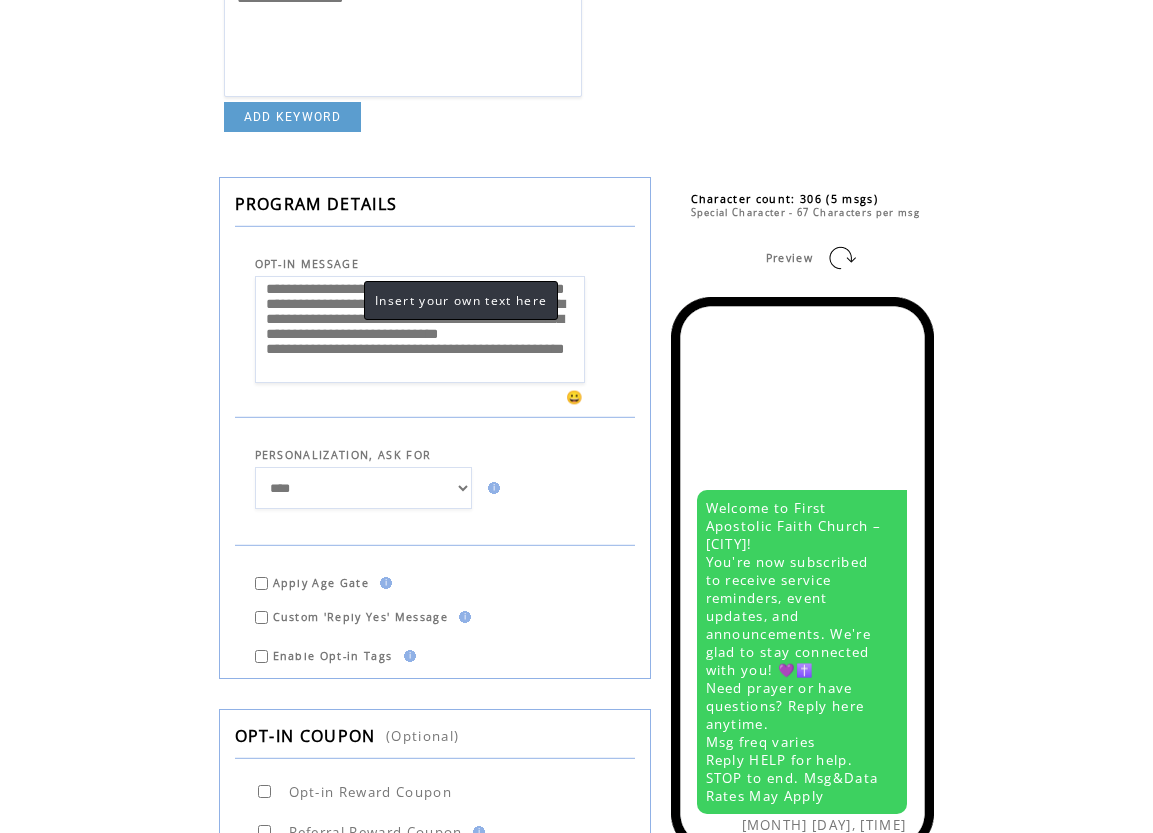 scroll, scrollTop: 0, scrollLeft: 0, axis: both 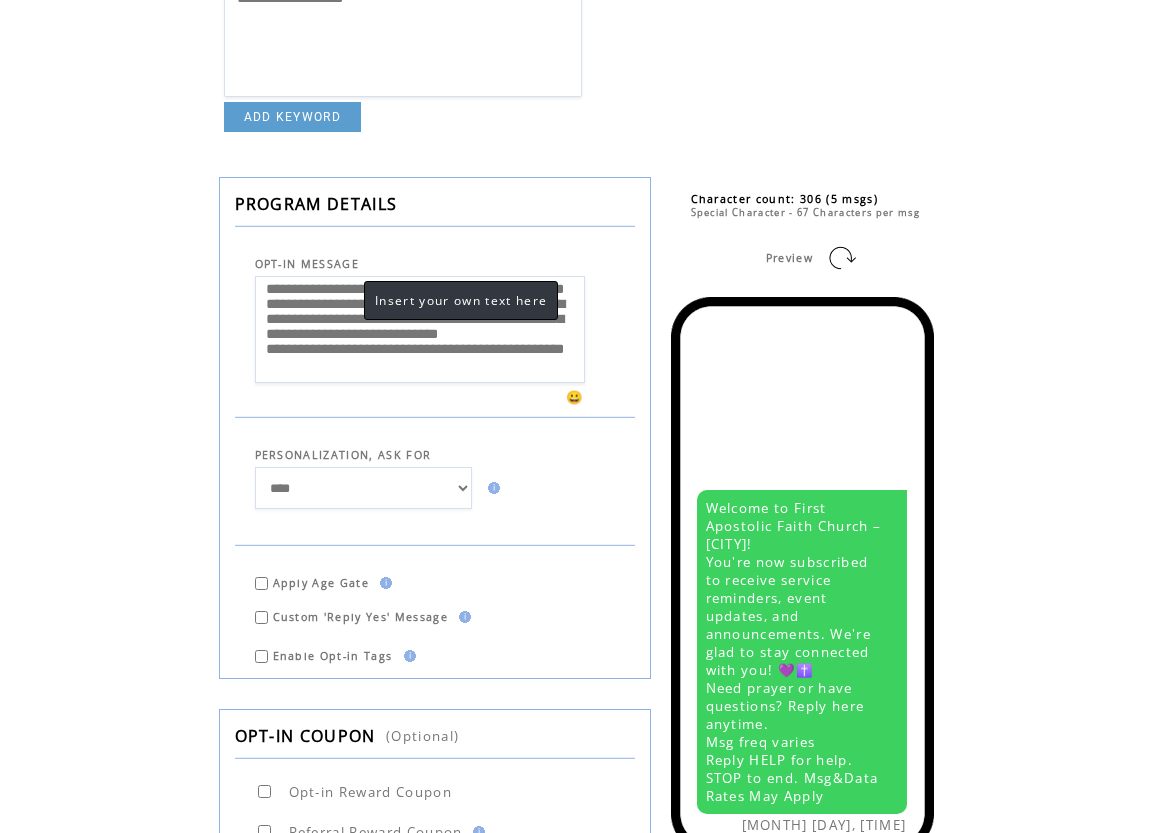 click on "**********" at bounding box center (420, 329) 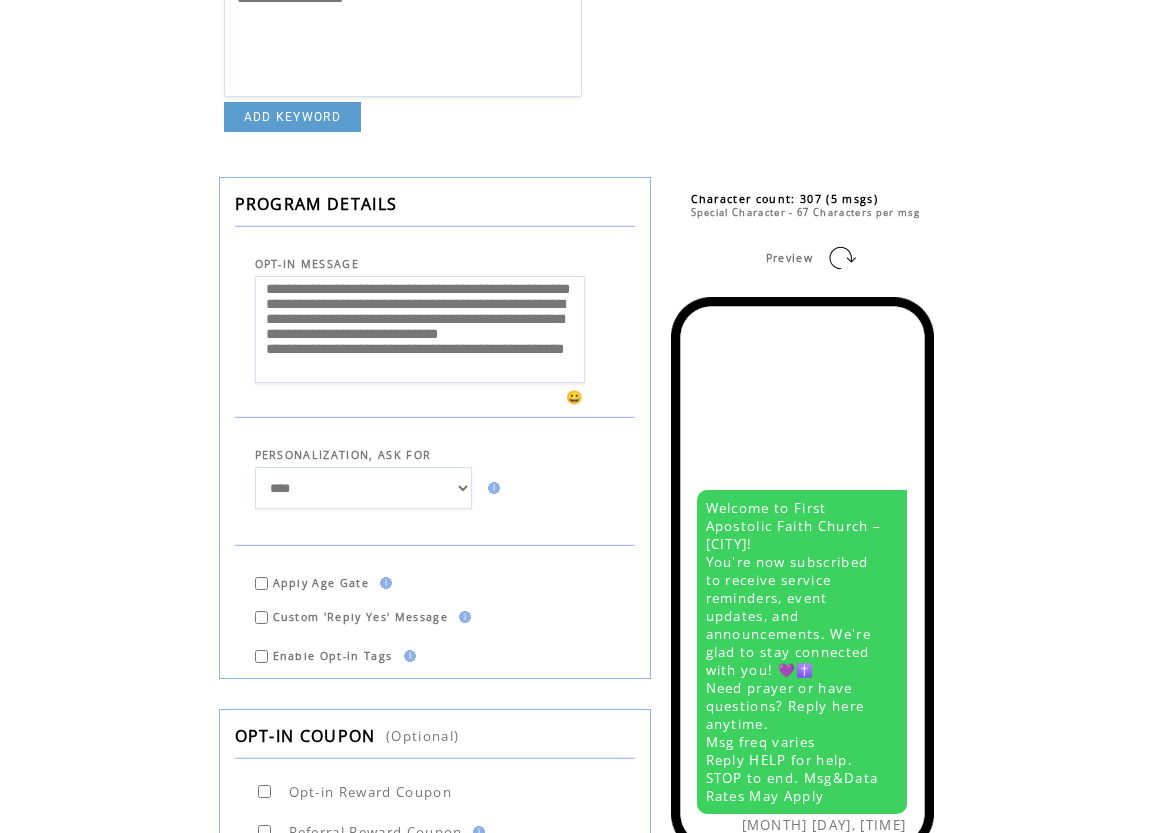 type on "**********" 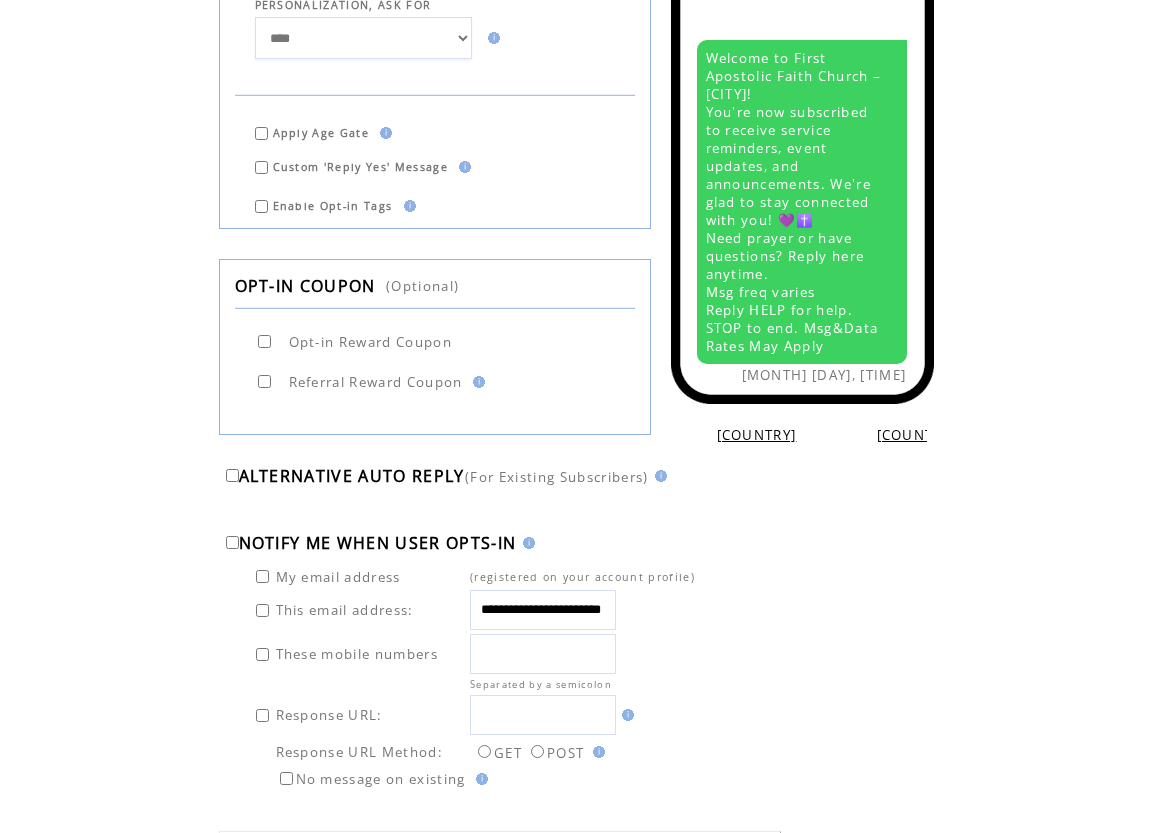 scroll, scrollTop: 914, scrollLeft: 0, axis: vertical 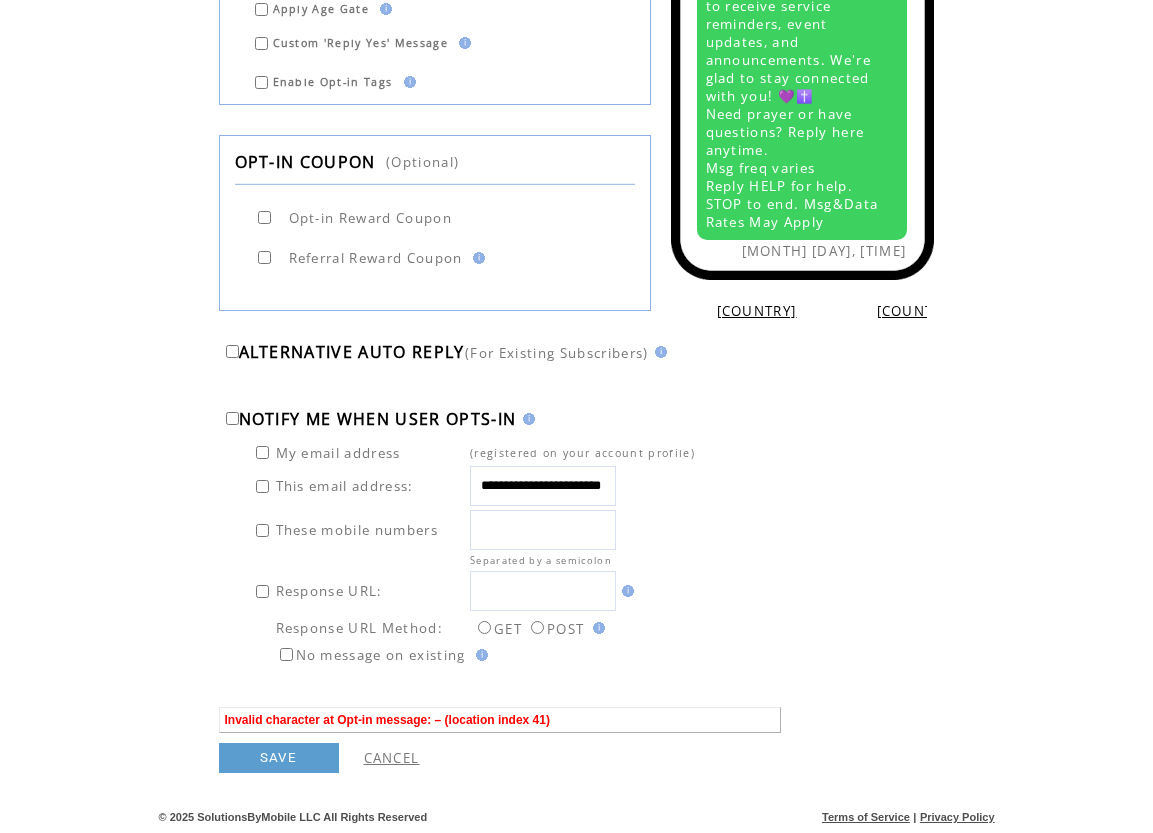 click on "SAVE" at bounding box center (279, 758) 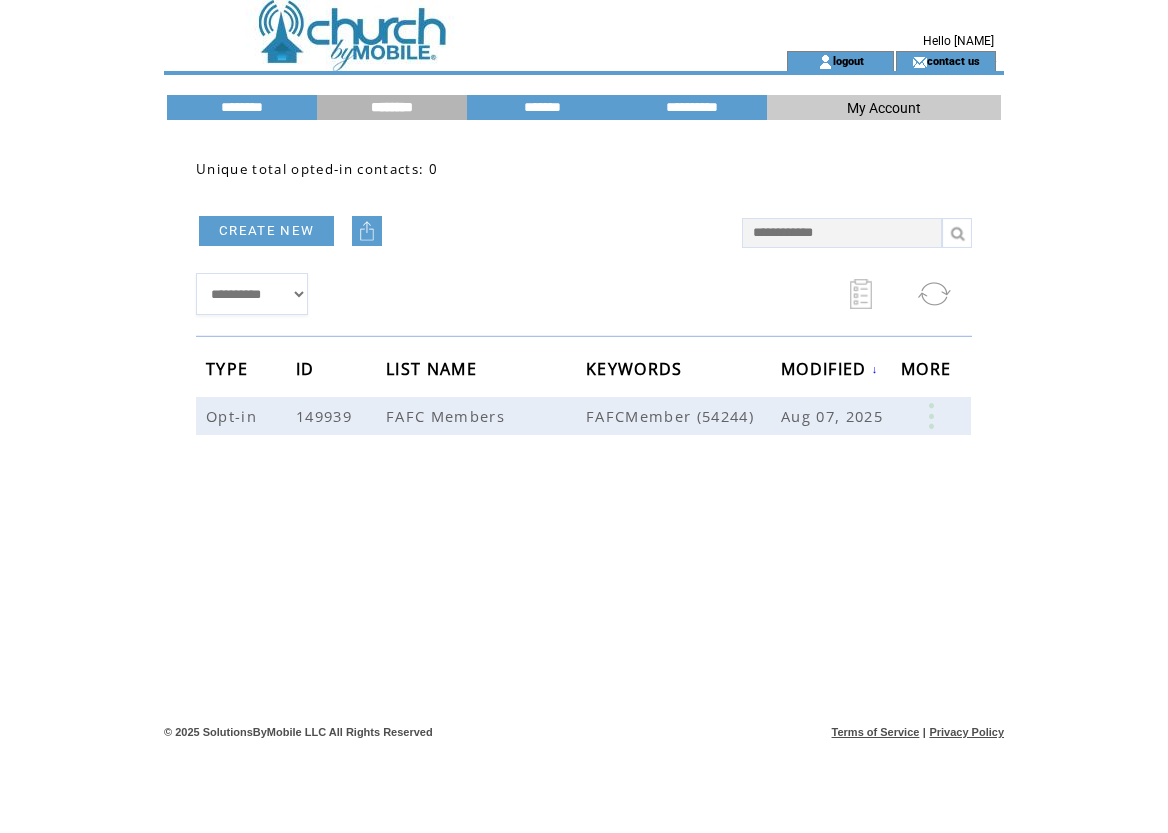 scroll, scrollTop: 0, scrollLeft: 0, axis: both 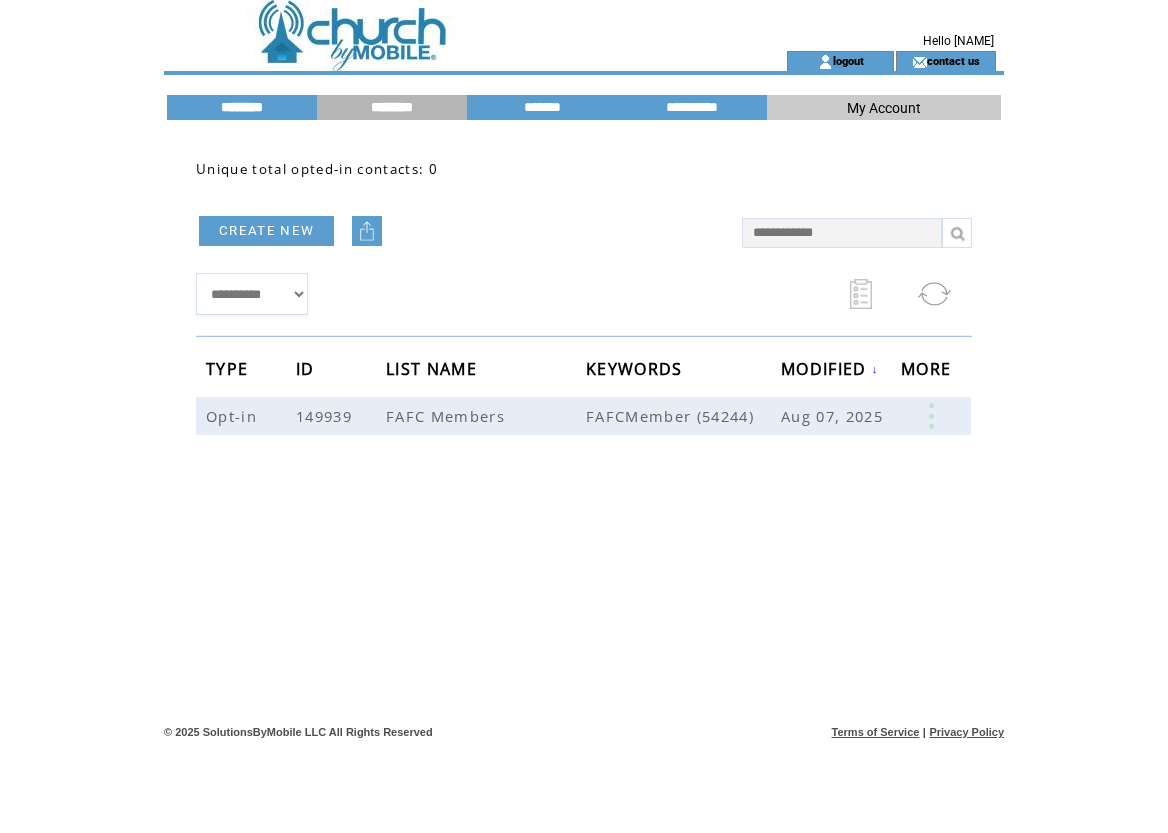 click on "********" at bounding box center (242, 107) 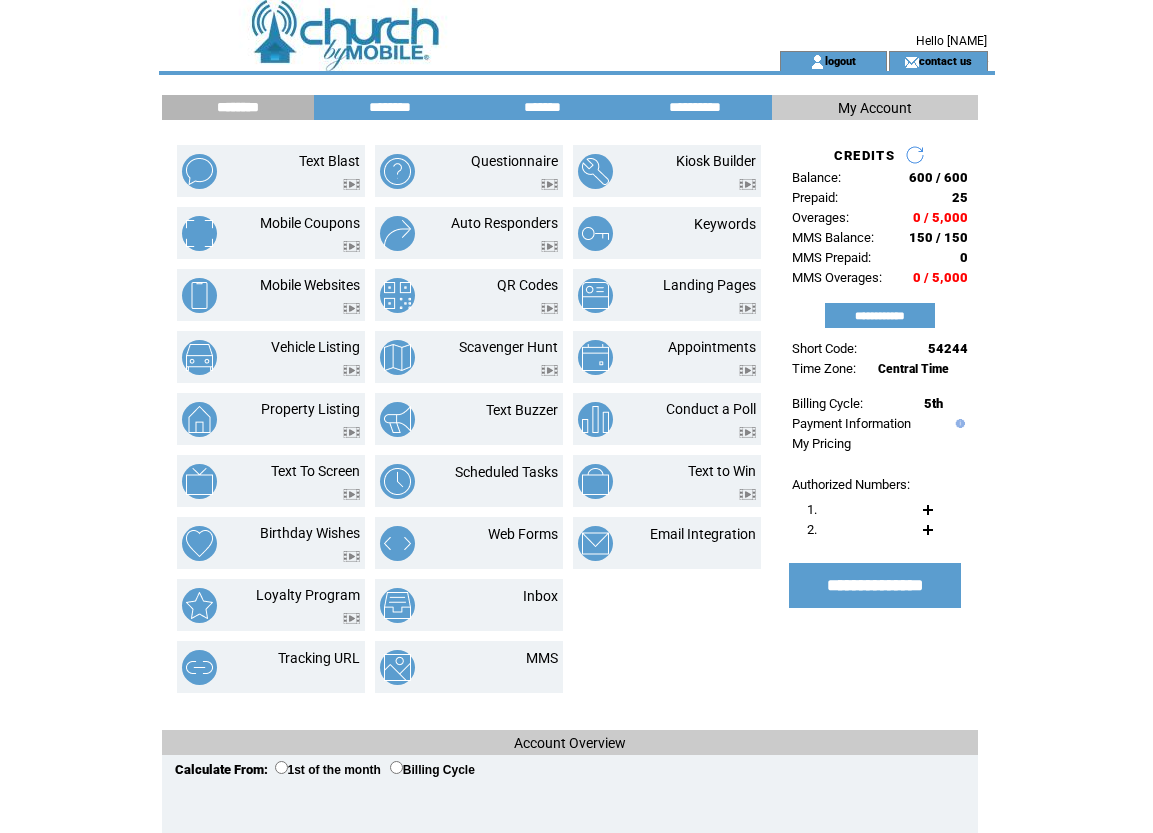 click at bounding box center [433, 25] 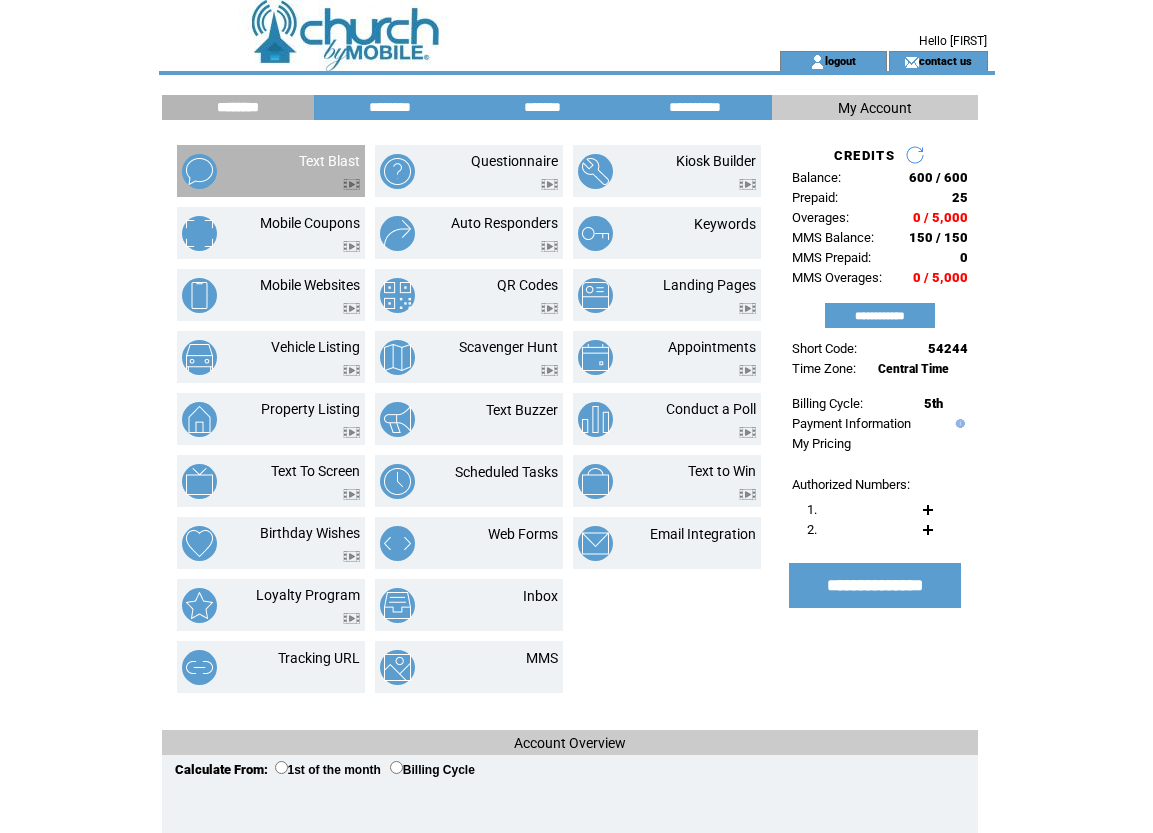 scroll, scrollTop: 0, scrollLeft: 0, axis: both 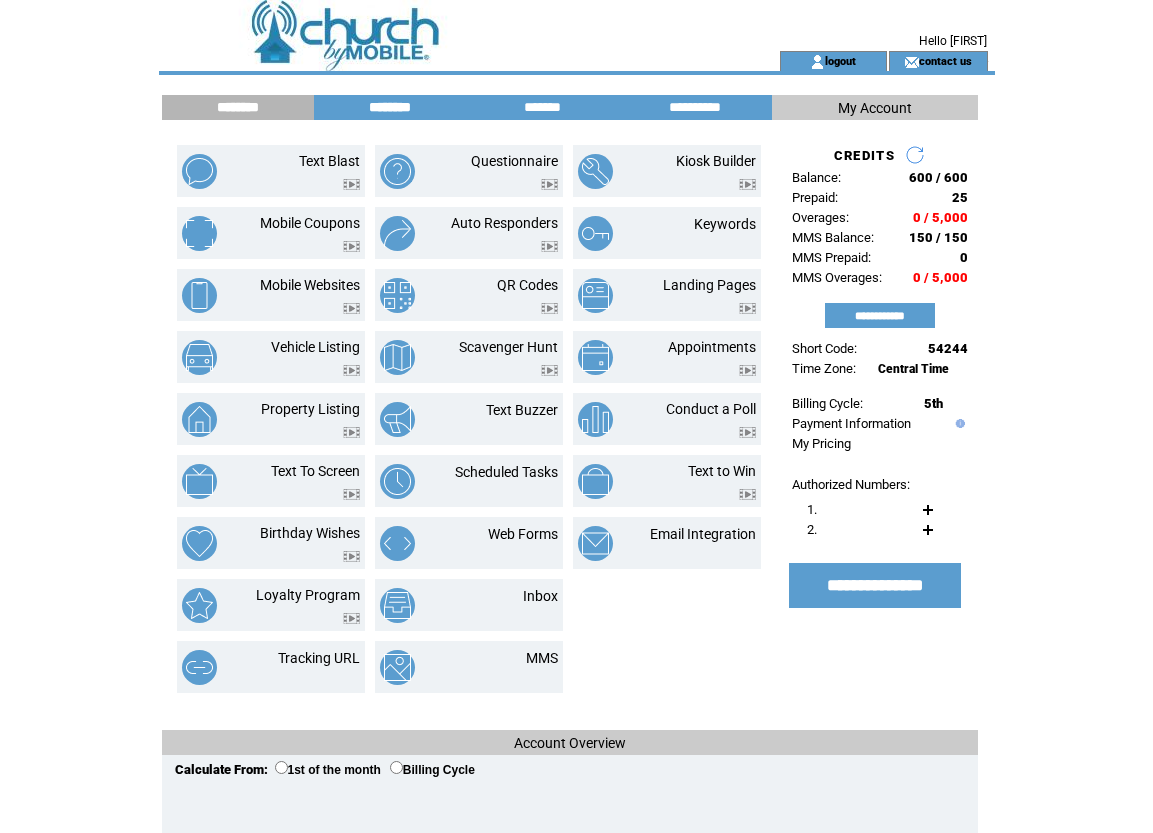 click on "********" at bounding box center (390, 107) 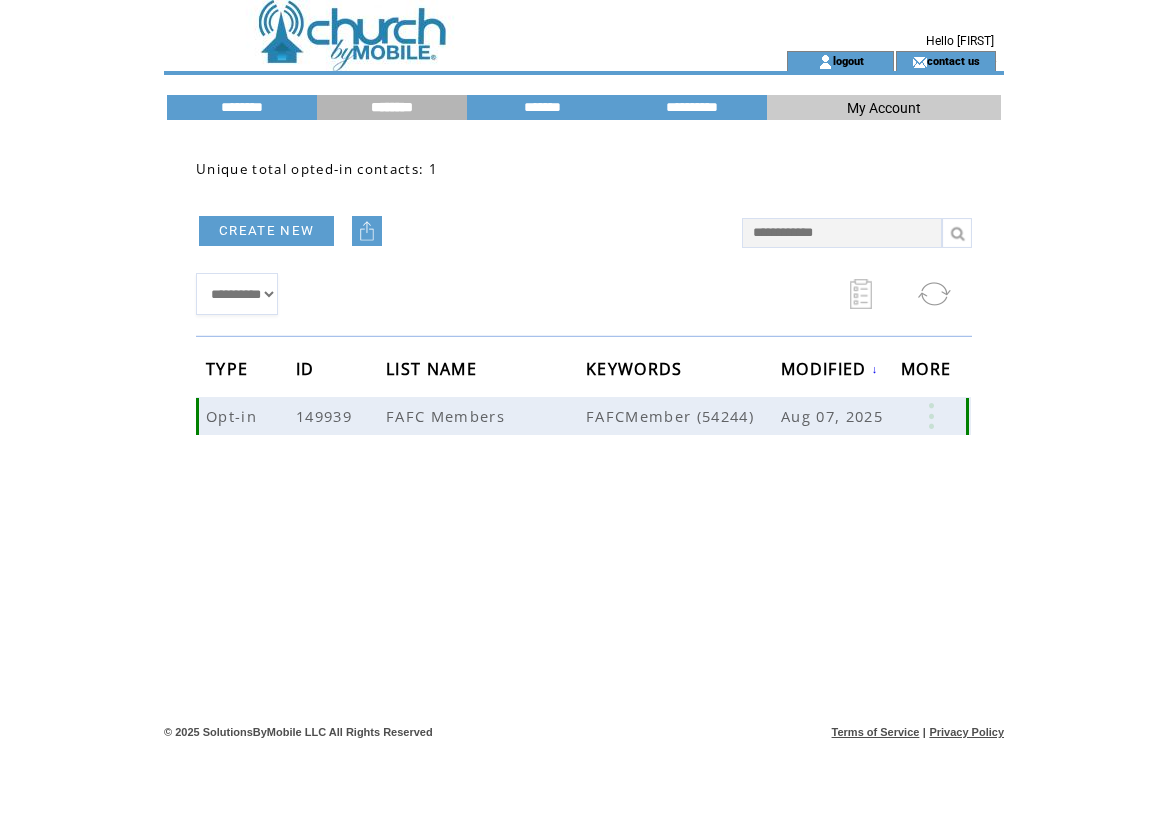 click on "FAFC Members" at bounding box center (486, 416) 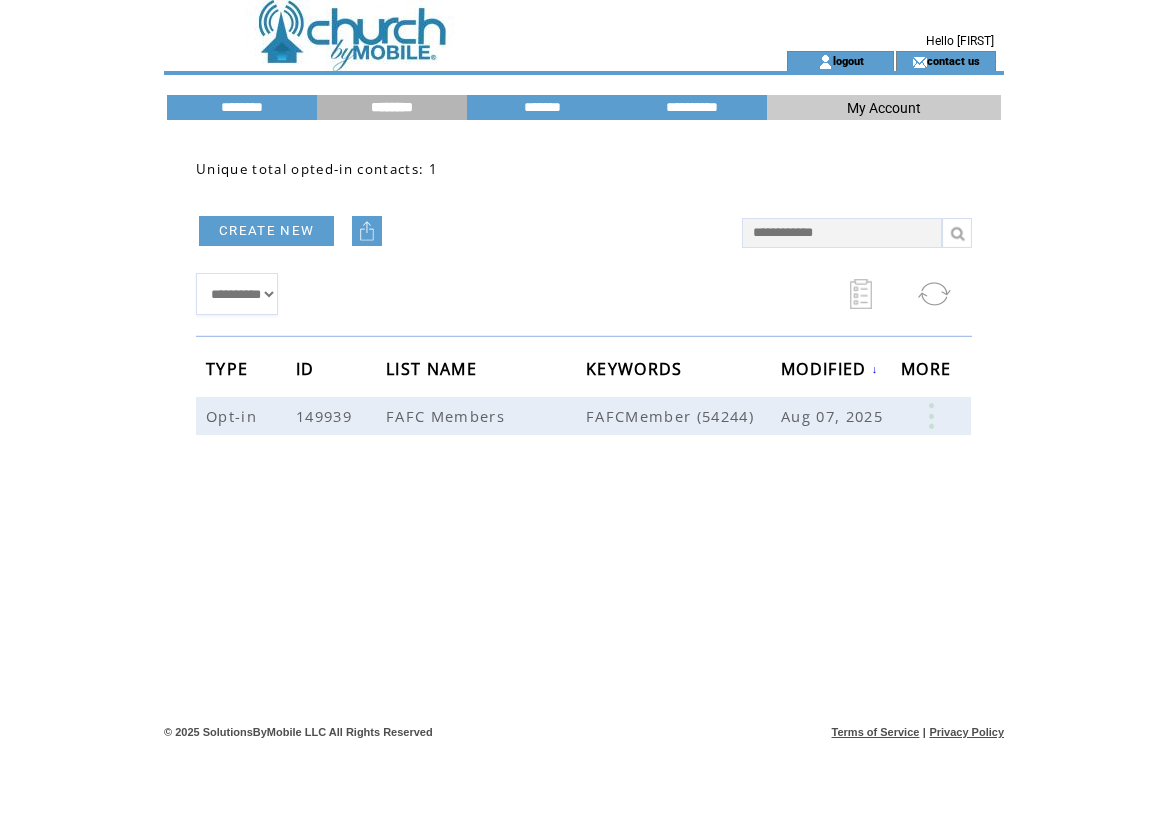 click on "**********" at bounding box center [584, 425] 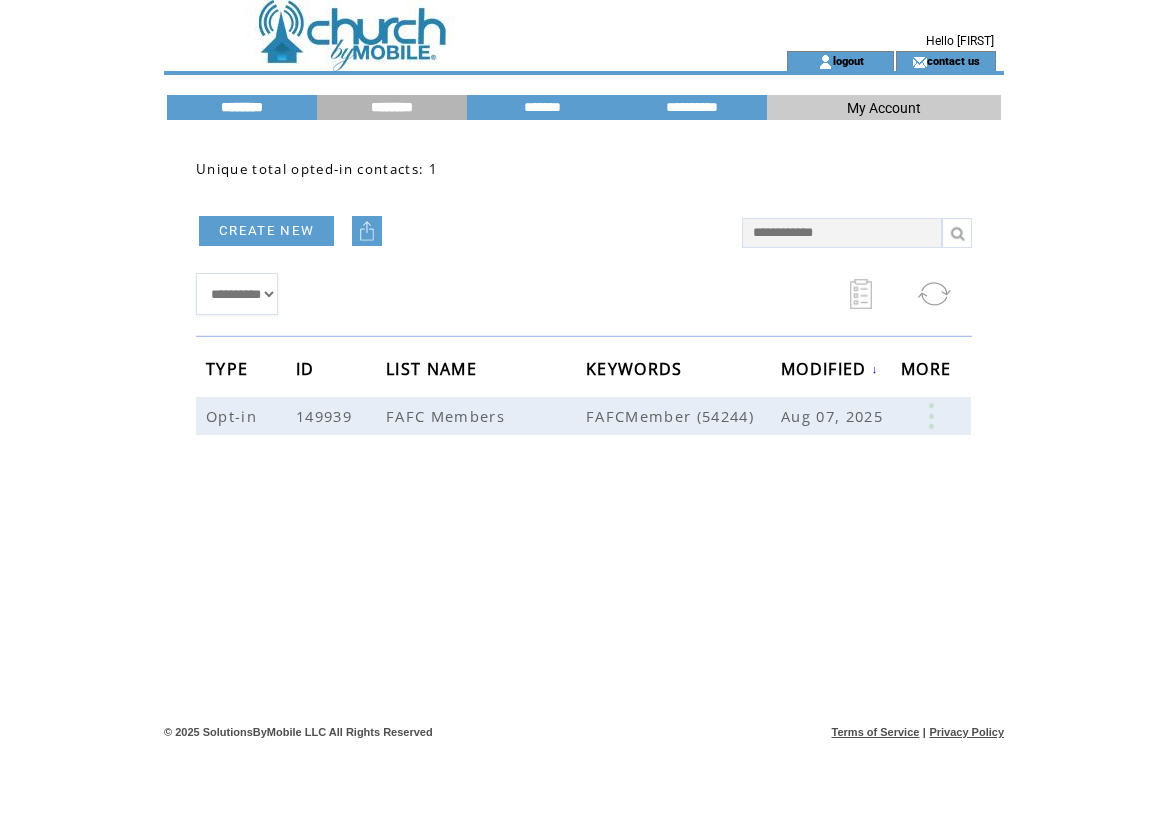 click on "********" at bounding box center [242, 107] 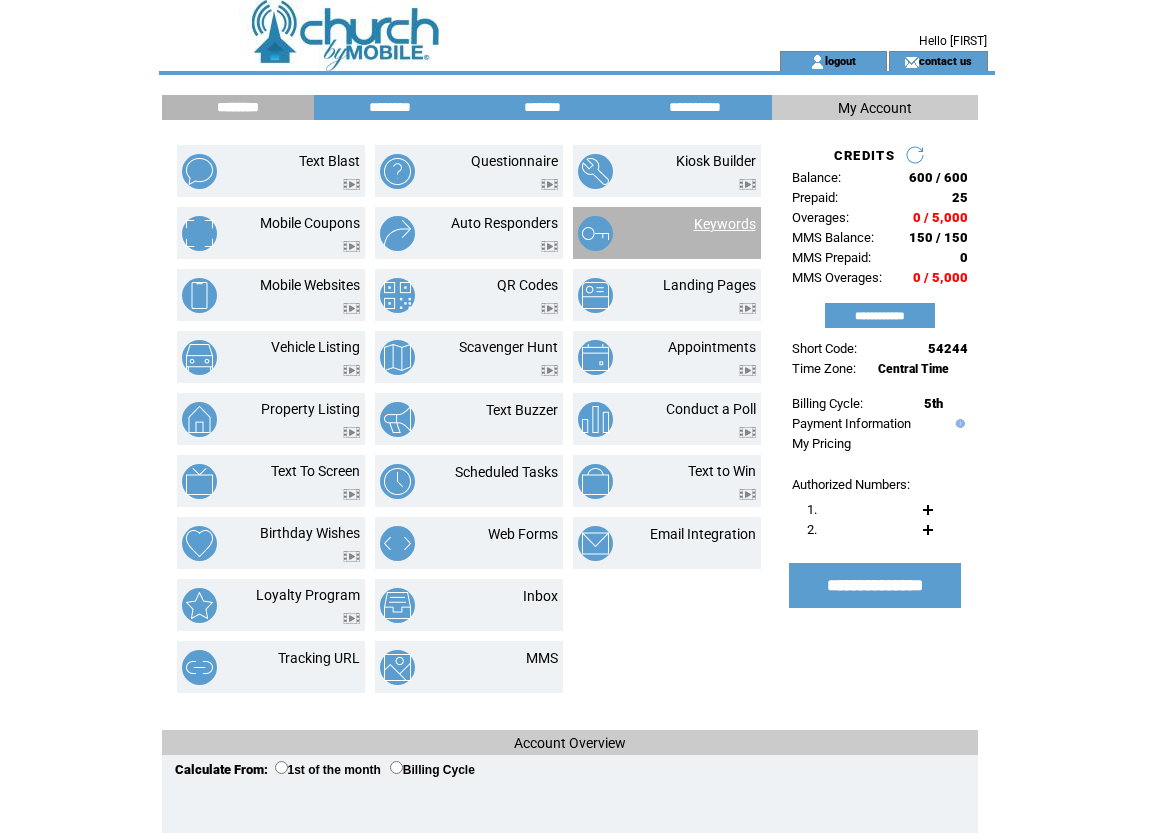 click on "Keywords" at bounding box center [725, 224] 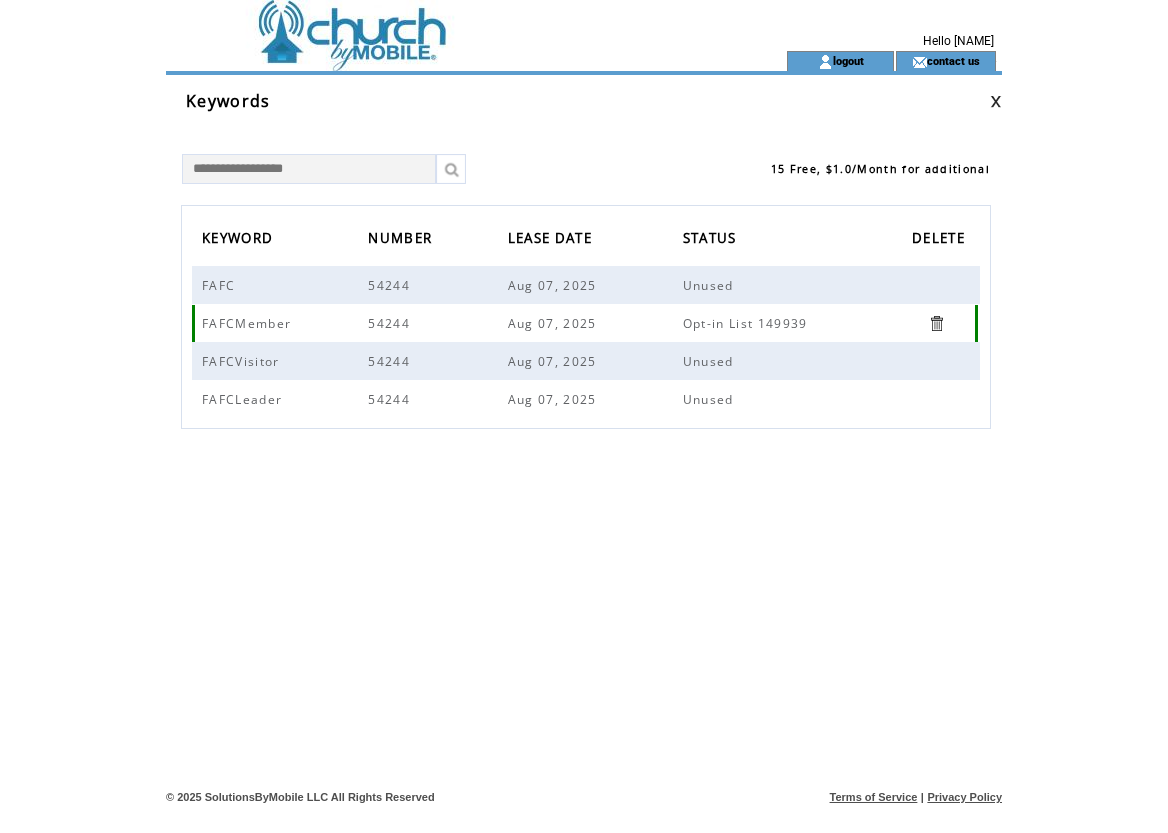 scroll, scrollTop: 0, scrollLeft: 0, axis: both 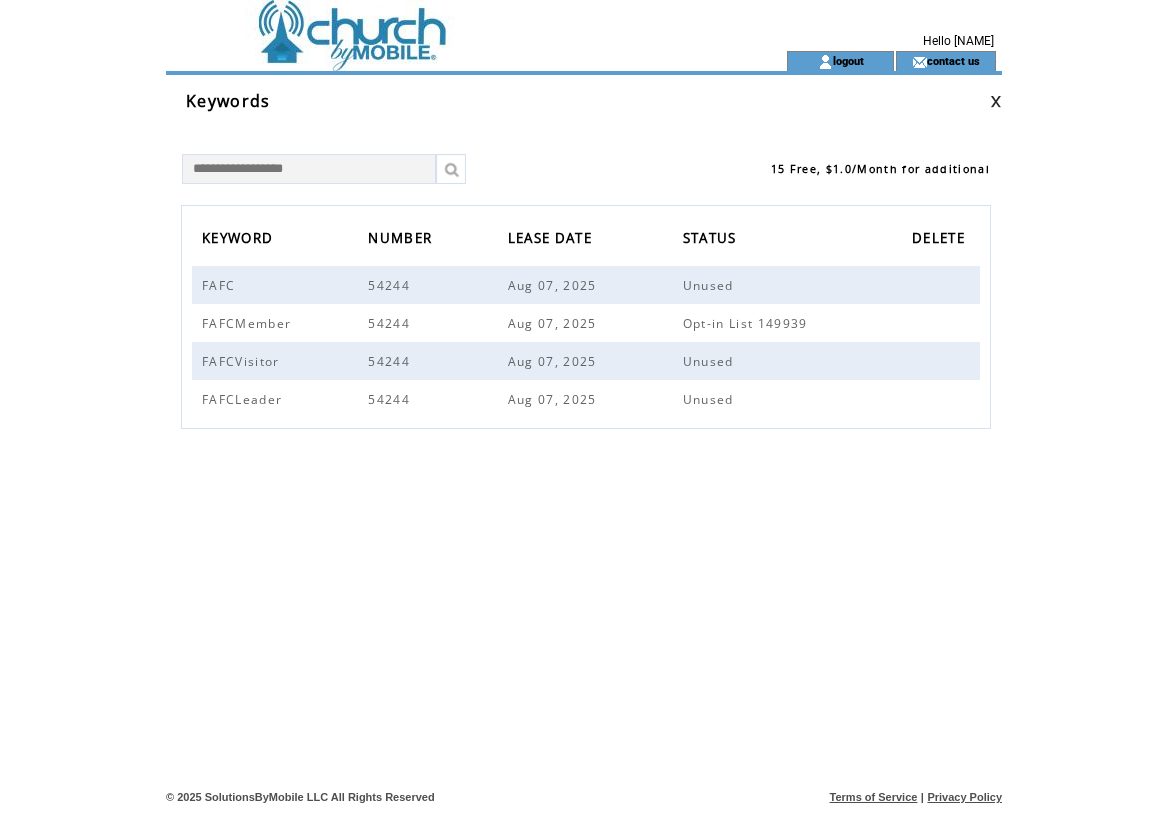 click on "KEYWORD NUMBER LEASE DATE STATUS DELETE
FAFC 54244 [DATE], [YEAR] Unused
FAFCMember 54244 [DATE], [YEAR] Opt-in List 149939
FAFCVisitor 54244 [DATE], [YEAR] Unused
FAFCLeader 54244 [DATE], [YEAR] Unused" at bounding box center [586, 455] 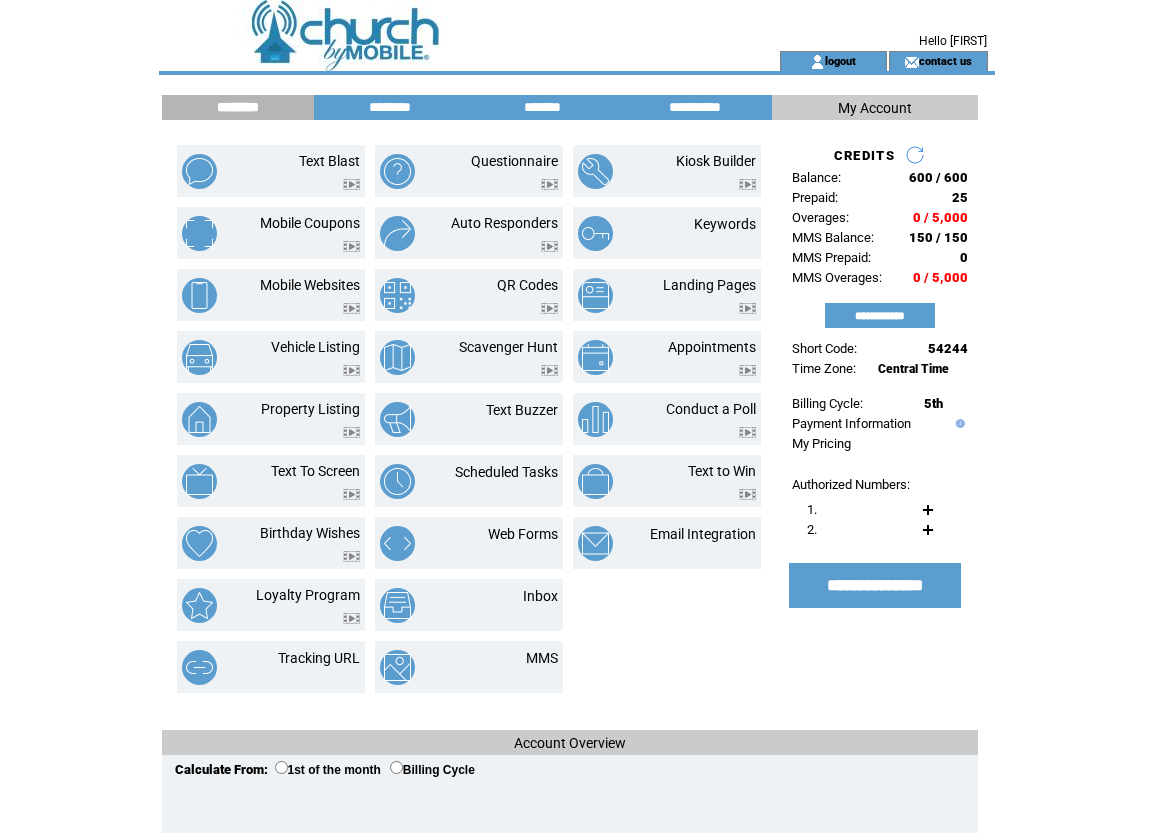 scroll, scrollTop: 0, scrollLeft: 0, axis: both 